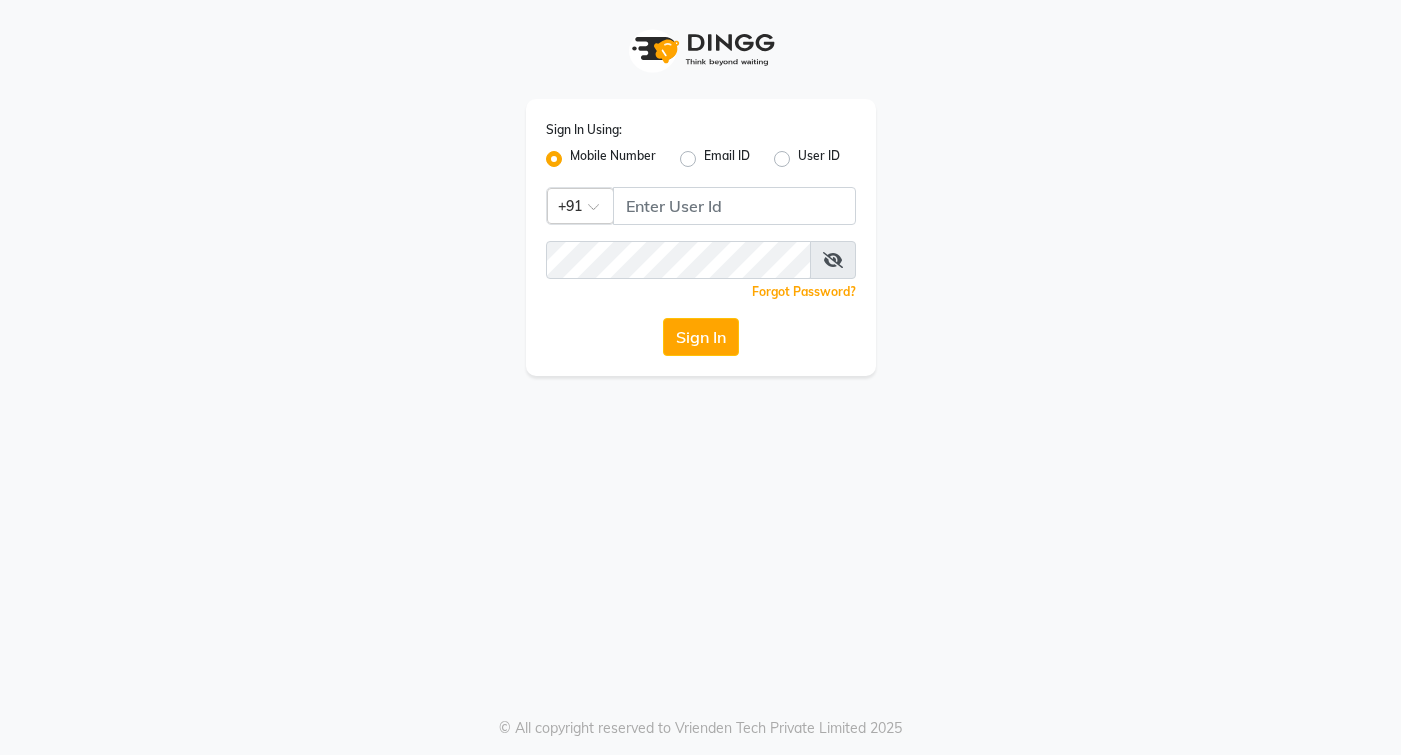 scroll, scrollTop: 0, scrollLeft: 0, axis: both 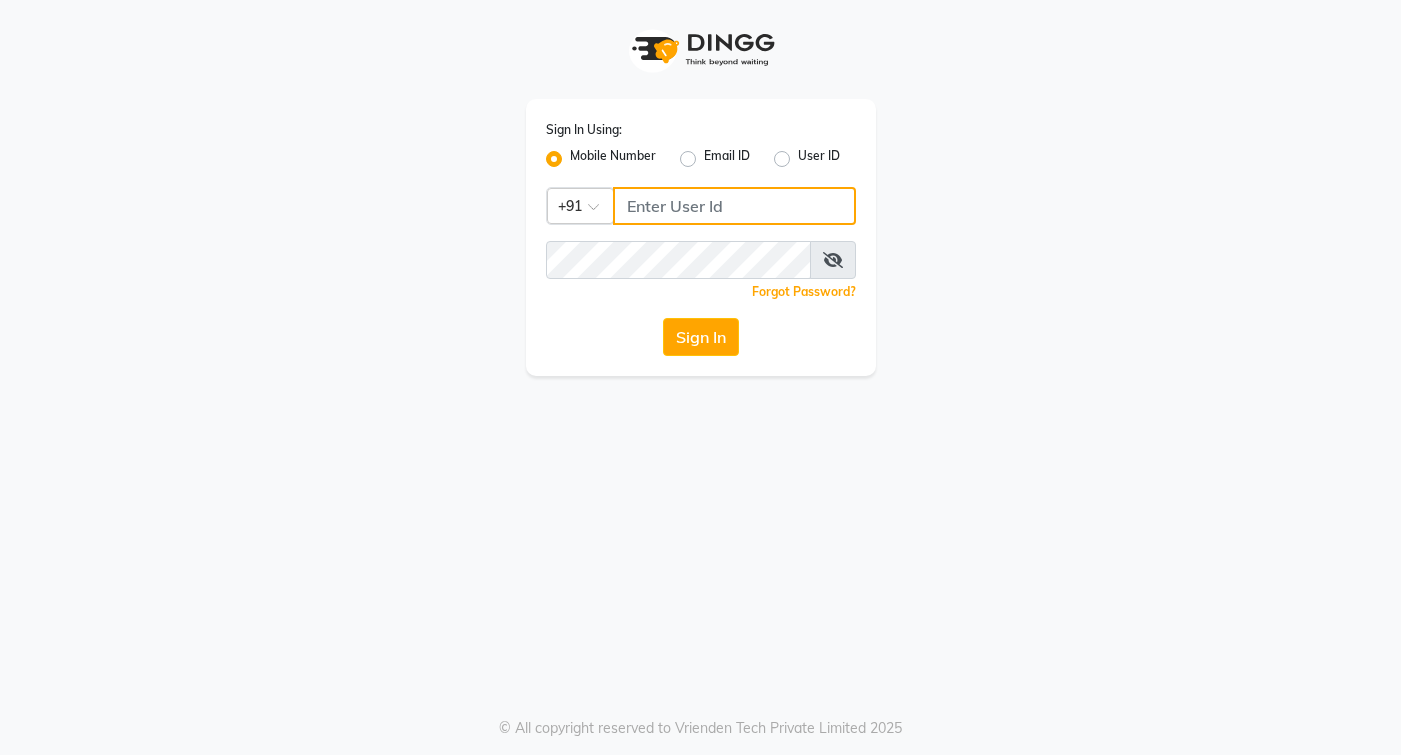 type on "8556998559" 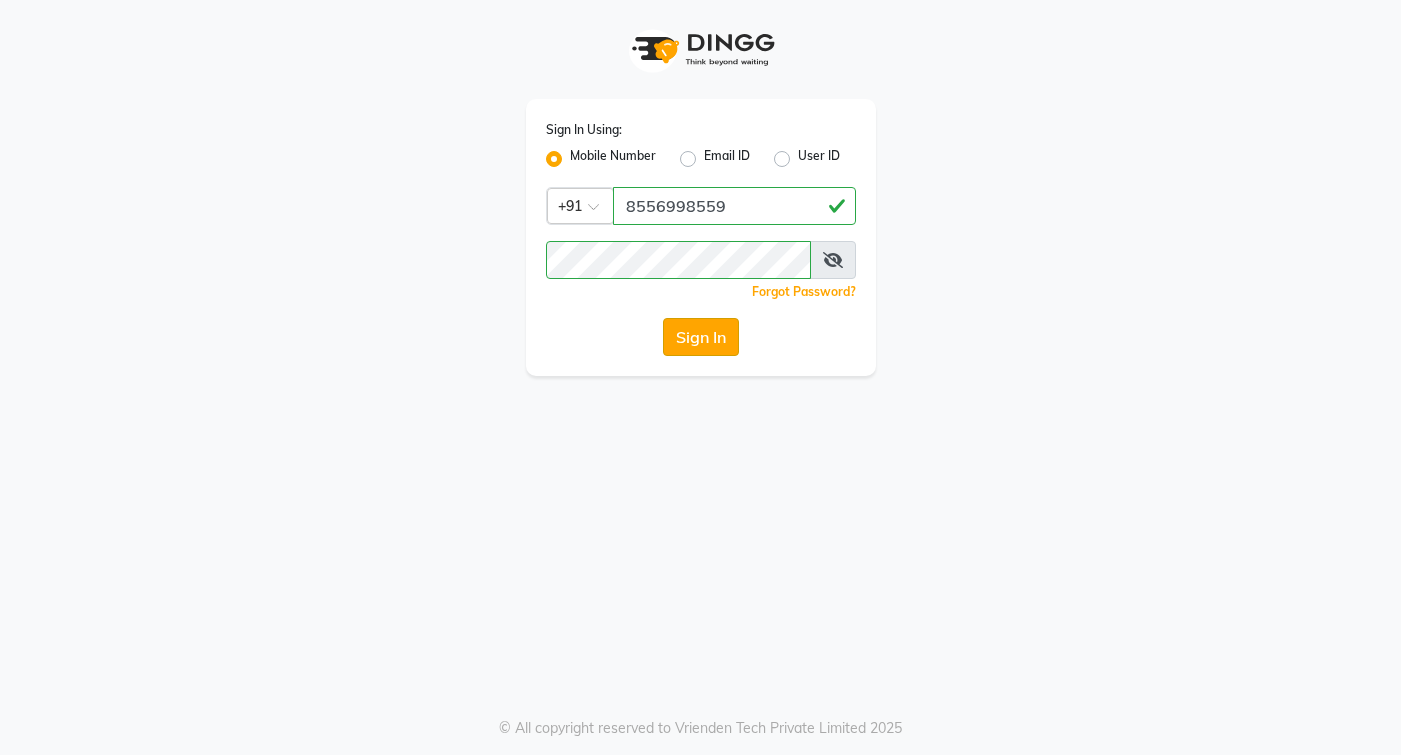 click on "Sign In" 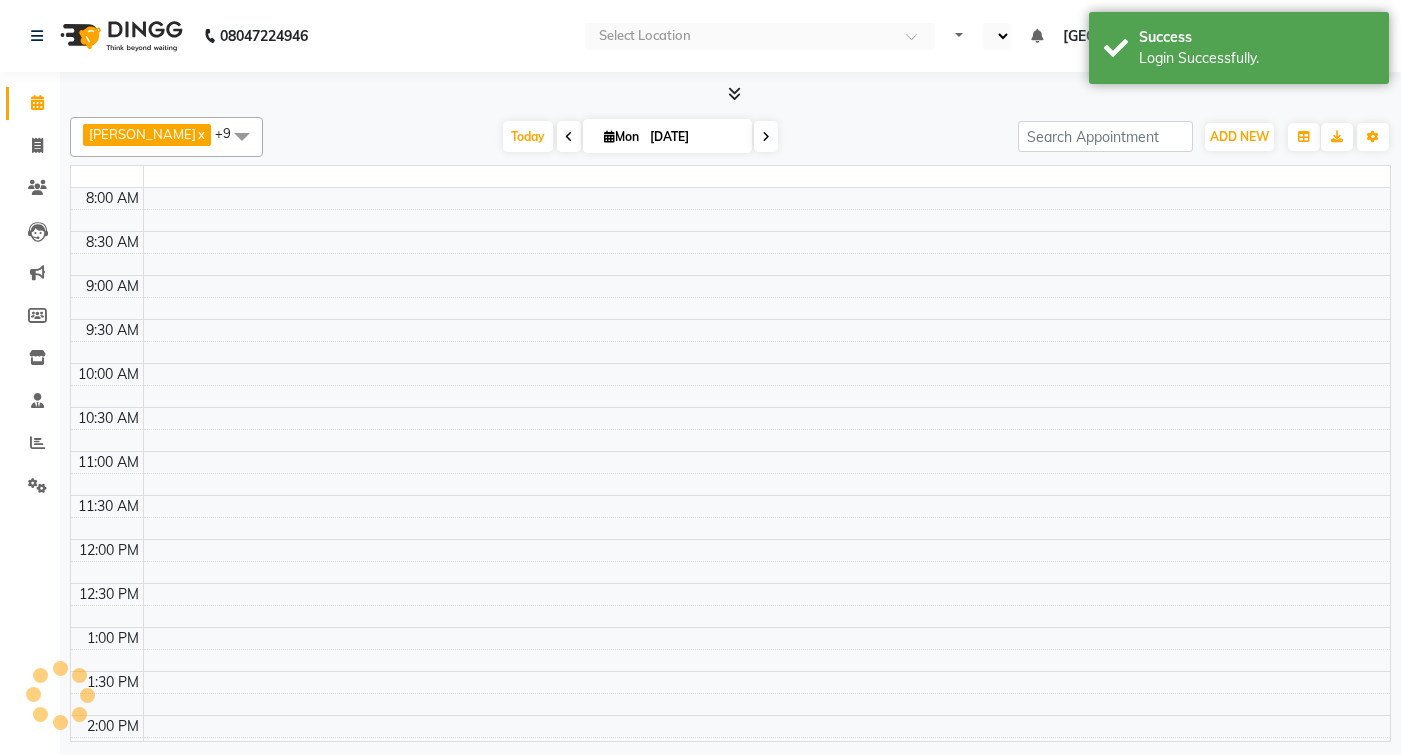 select on "en" 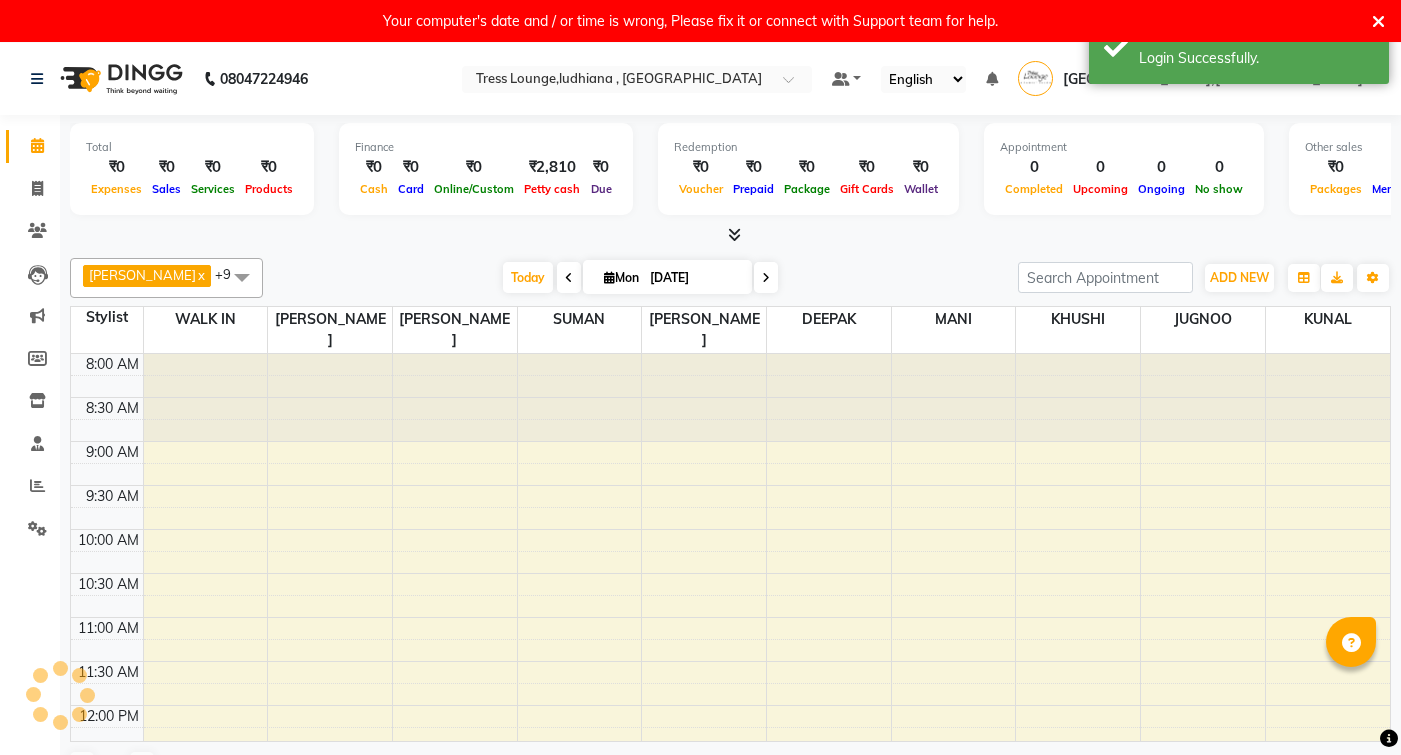 scroll, scrollTop: 0, scrollLeft: 0, axis: both 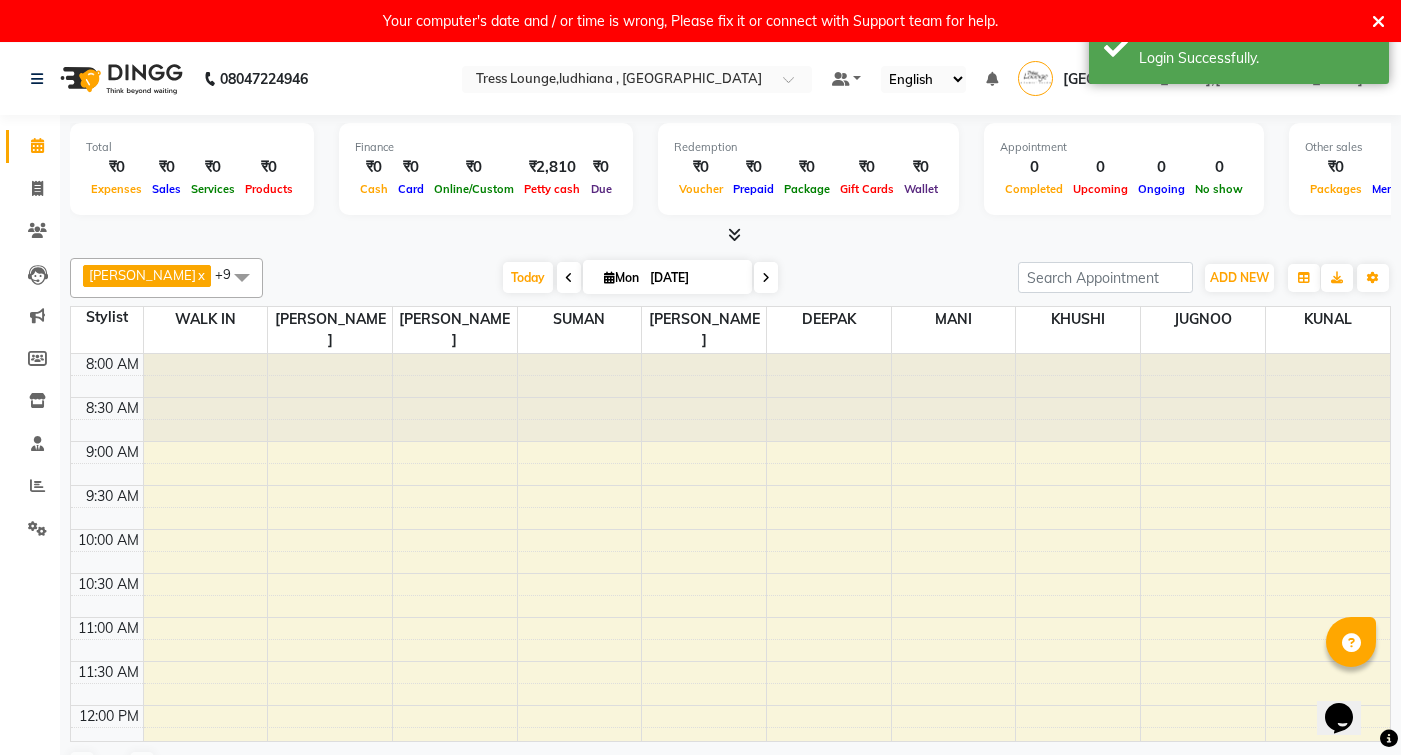 click at bounding box center (1378, 22) 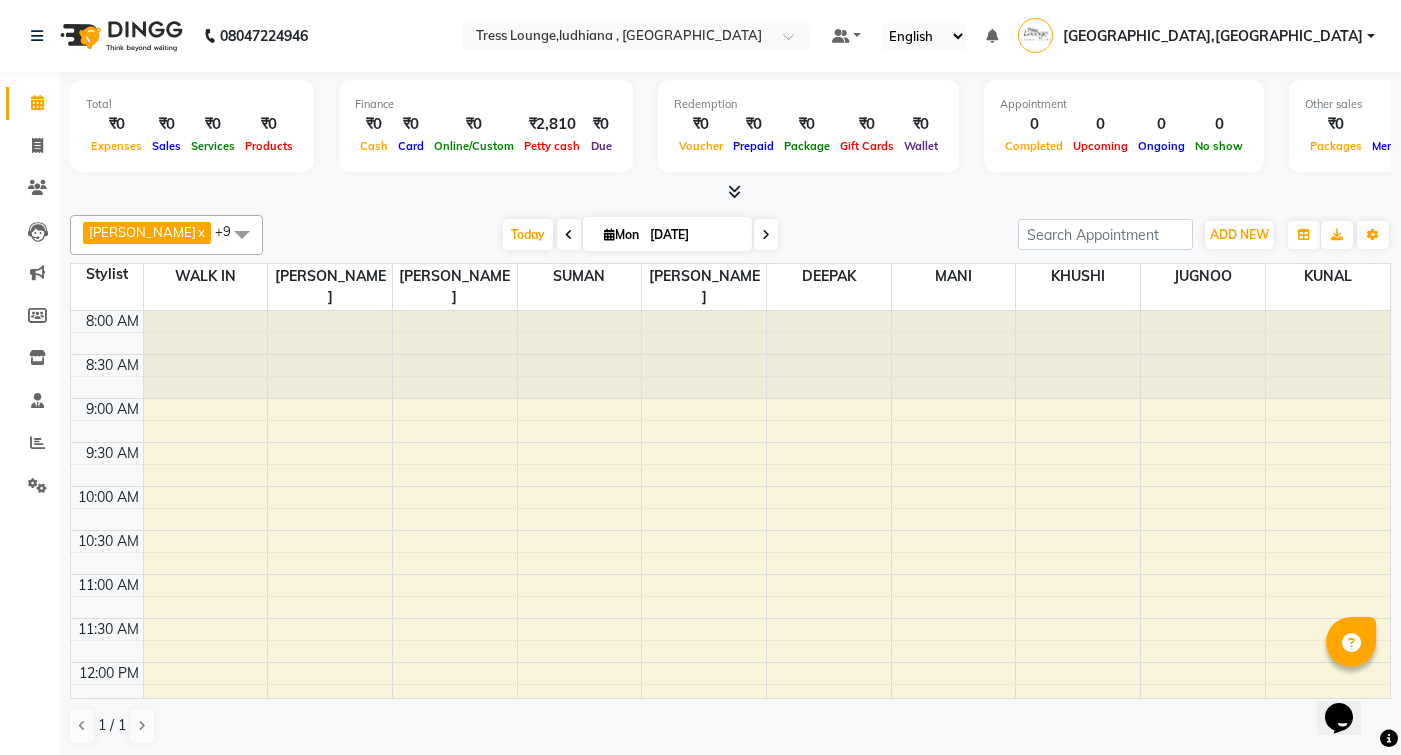 click at bounding box center [734, 191] 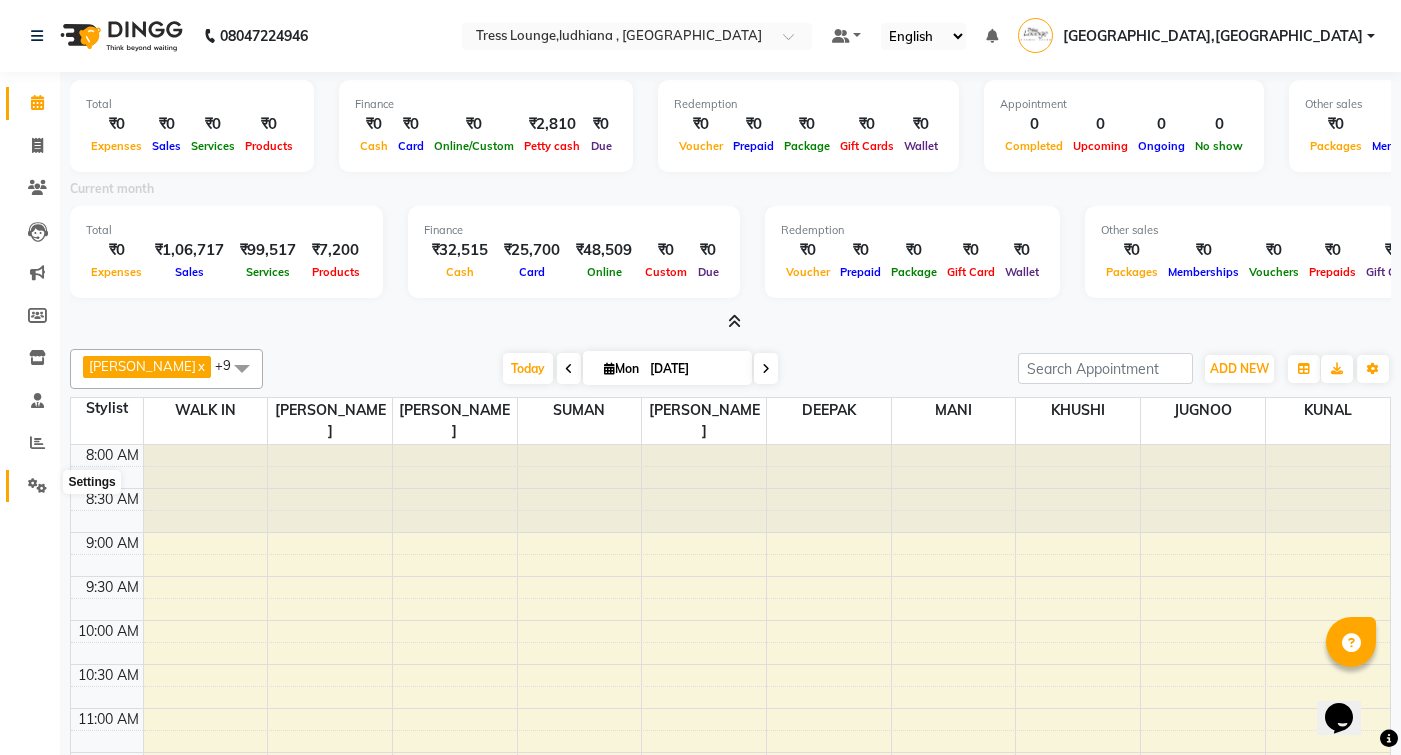 click 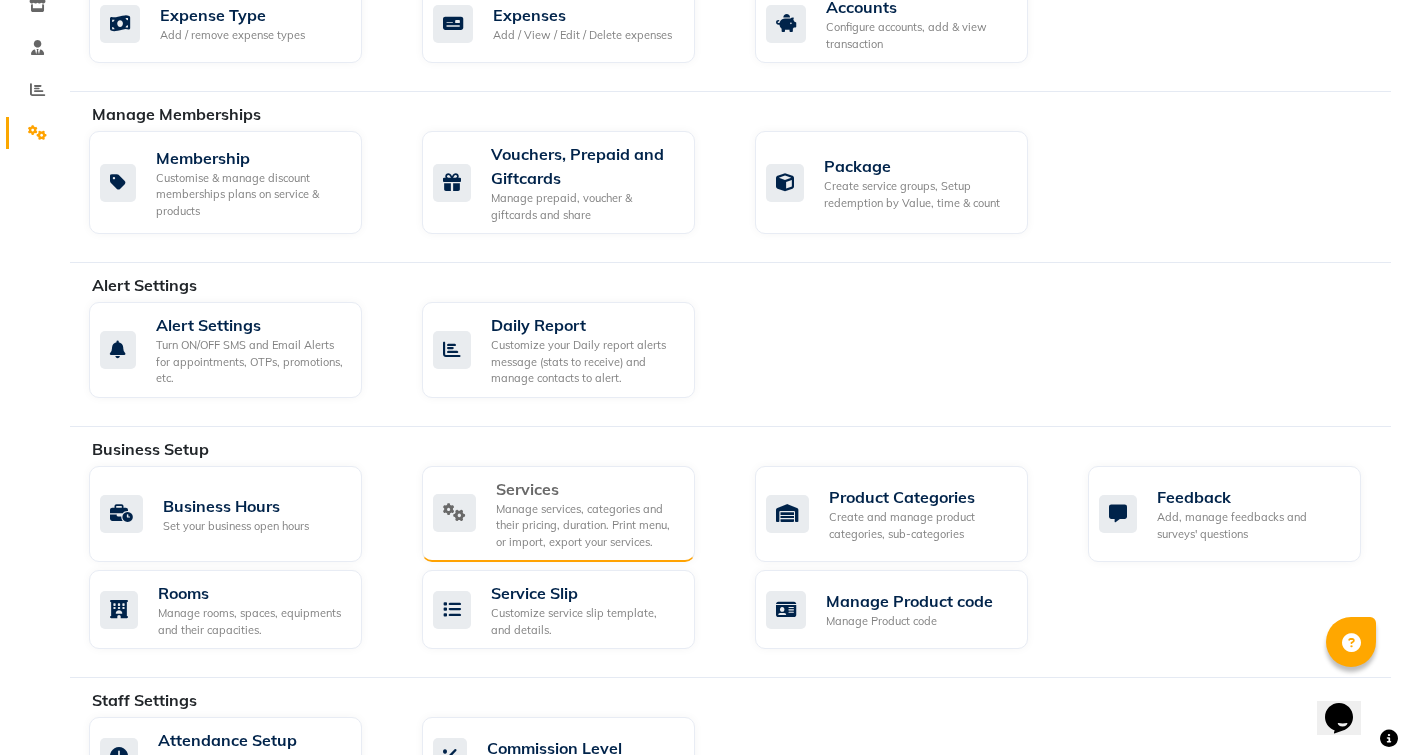 scroll, scrollTop: 355, scrollLeft: 0, axis: vertical 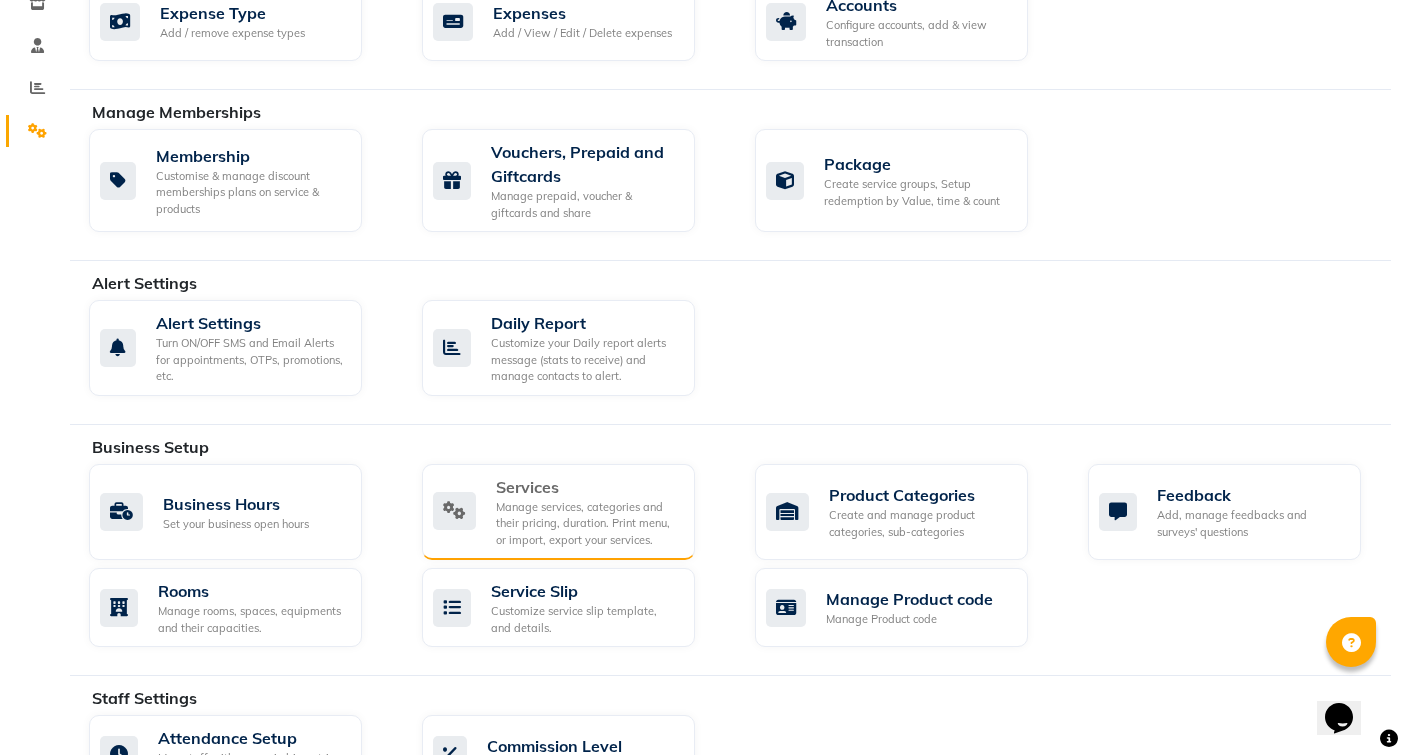 click on "Manage services, categories and their pricing, duration. Print menu, or import, export your services." 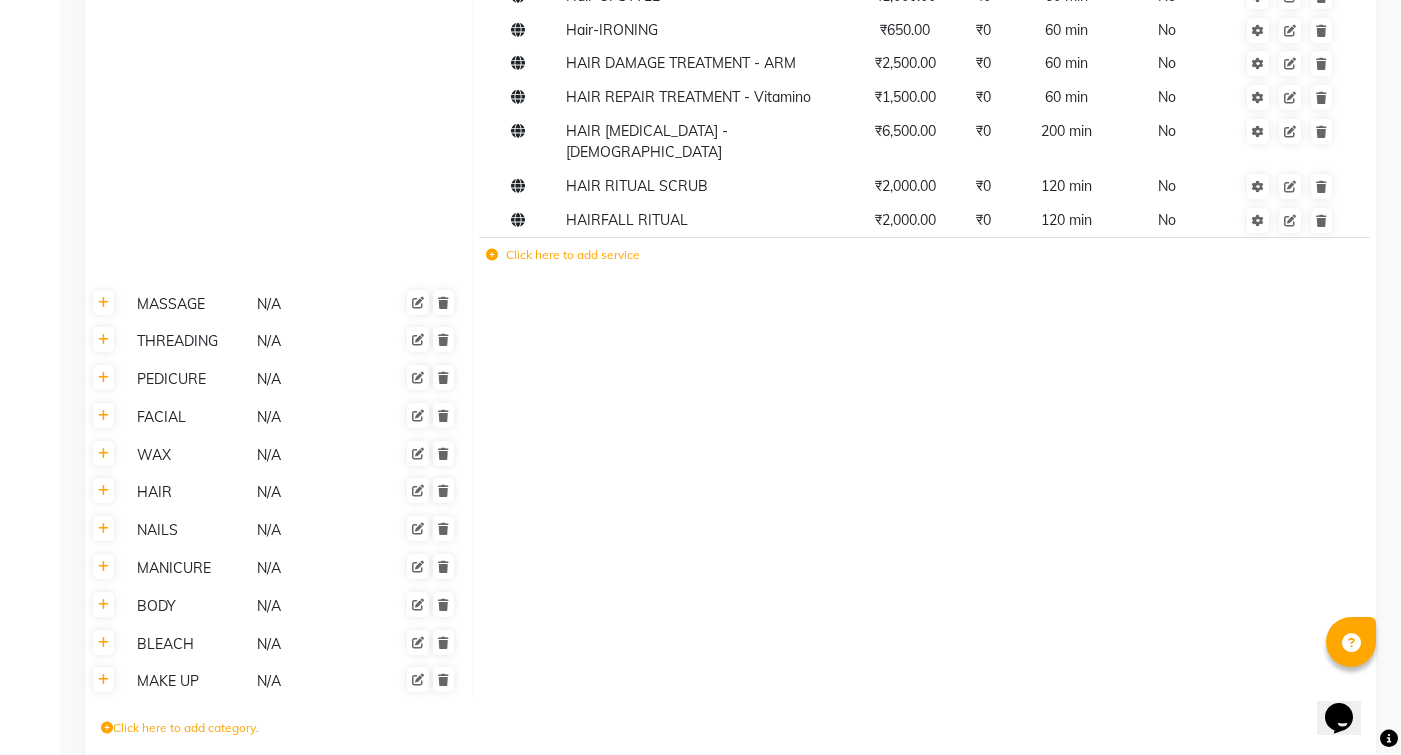 scroll, scrollTop: 1266, scrollLeft: 0, axis: vertical 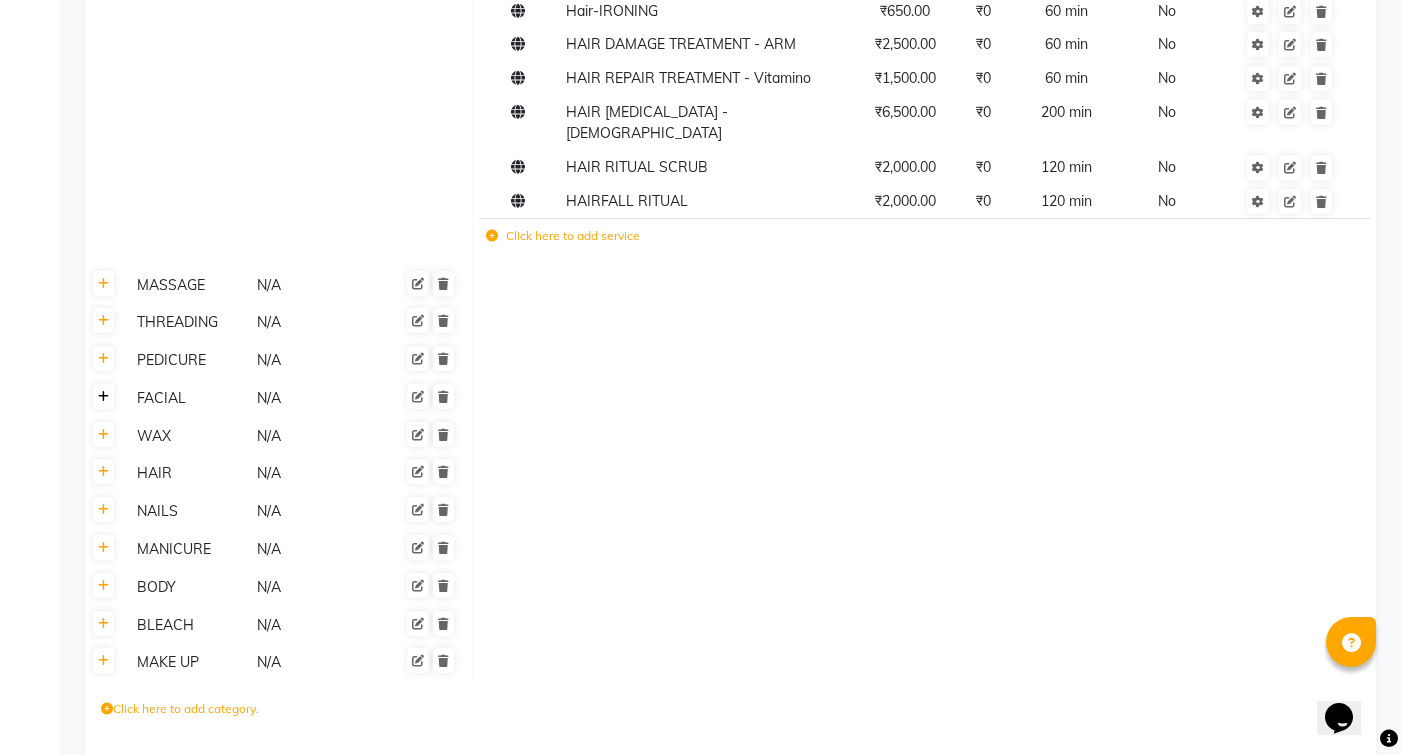 click 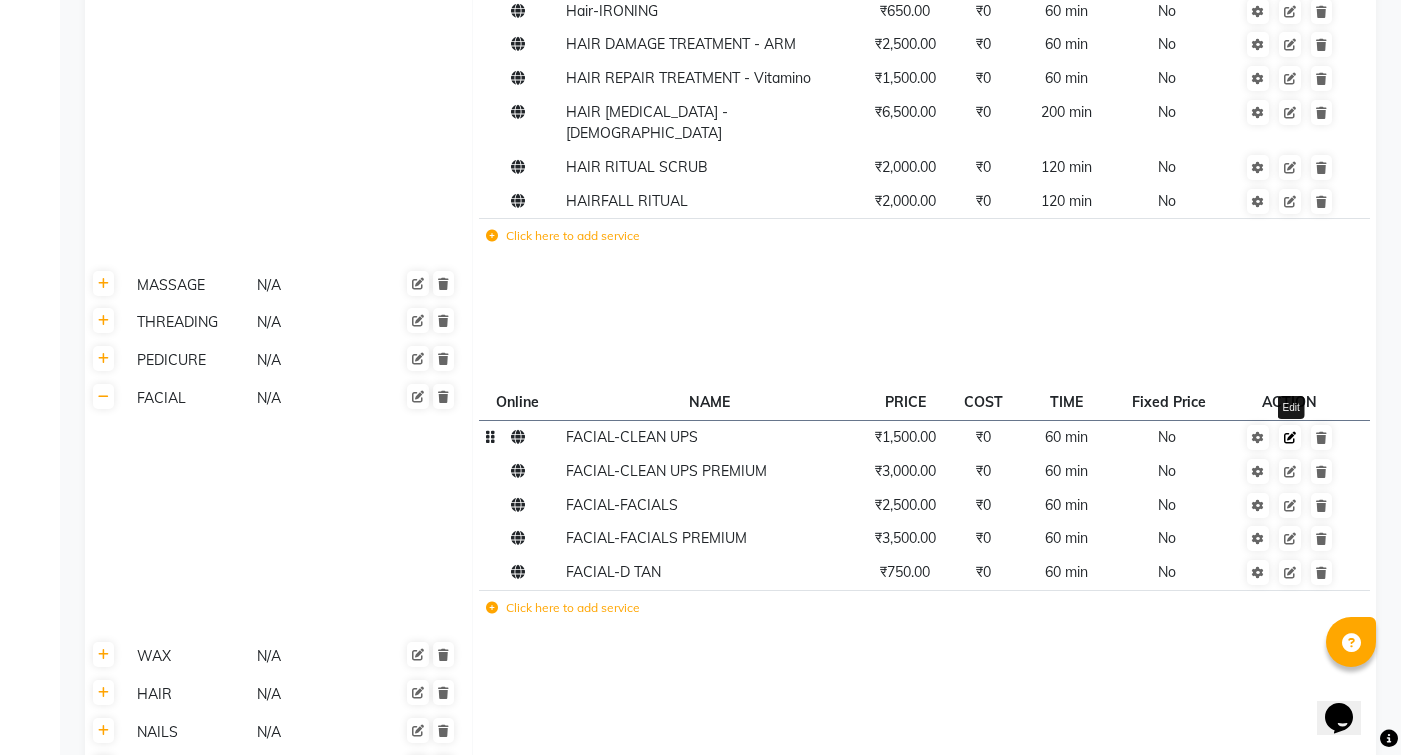 click 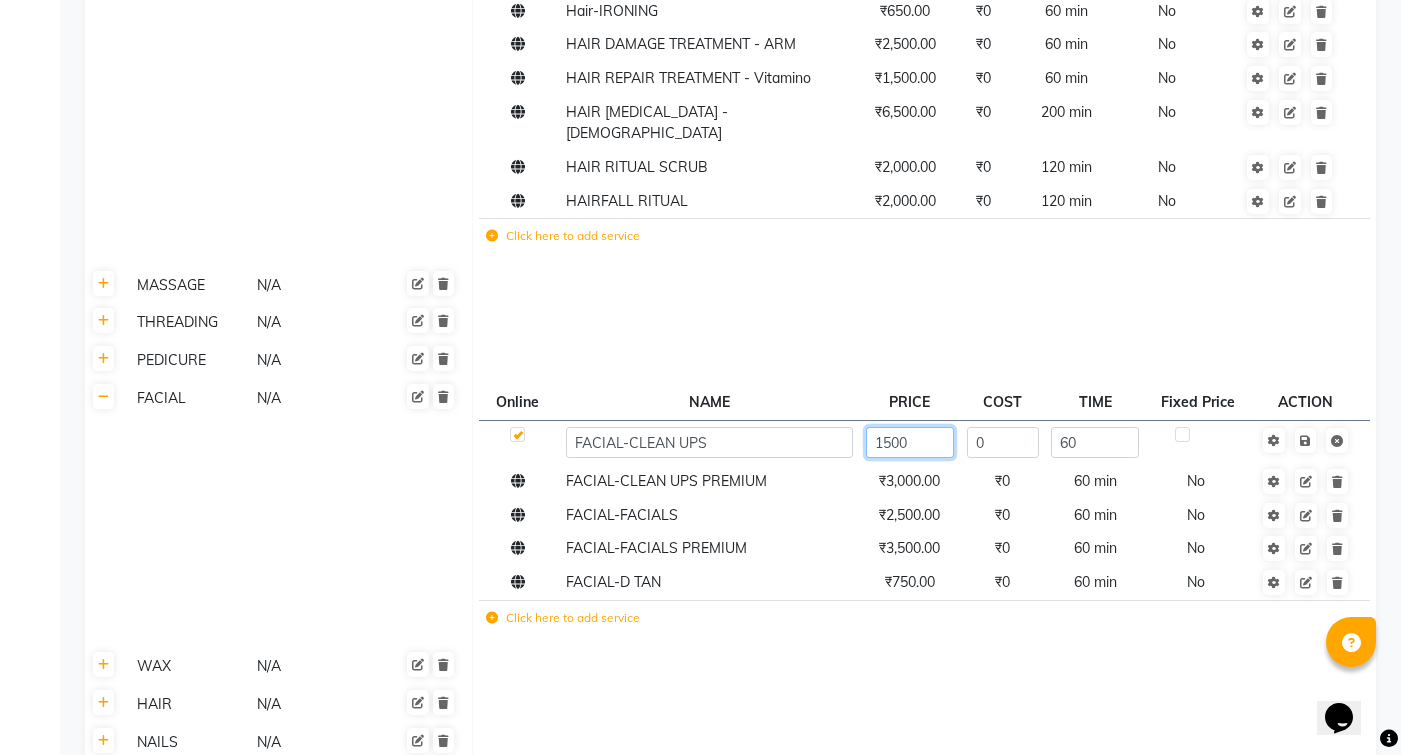 click on "1500" 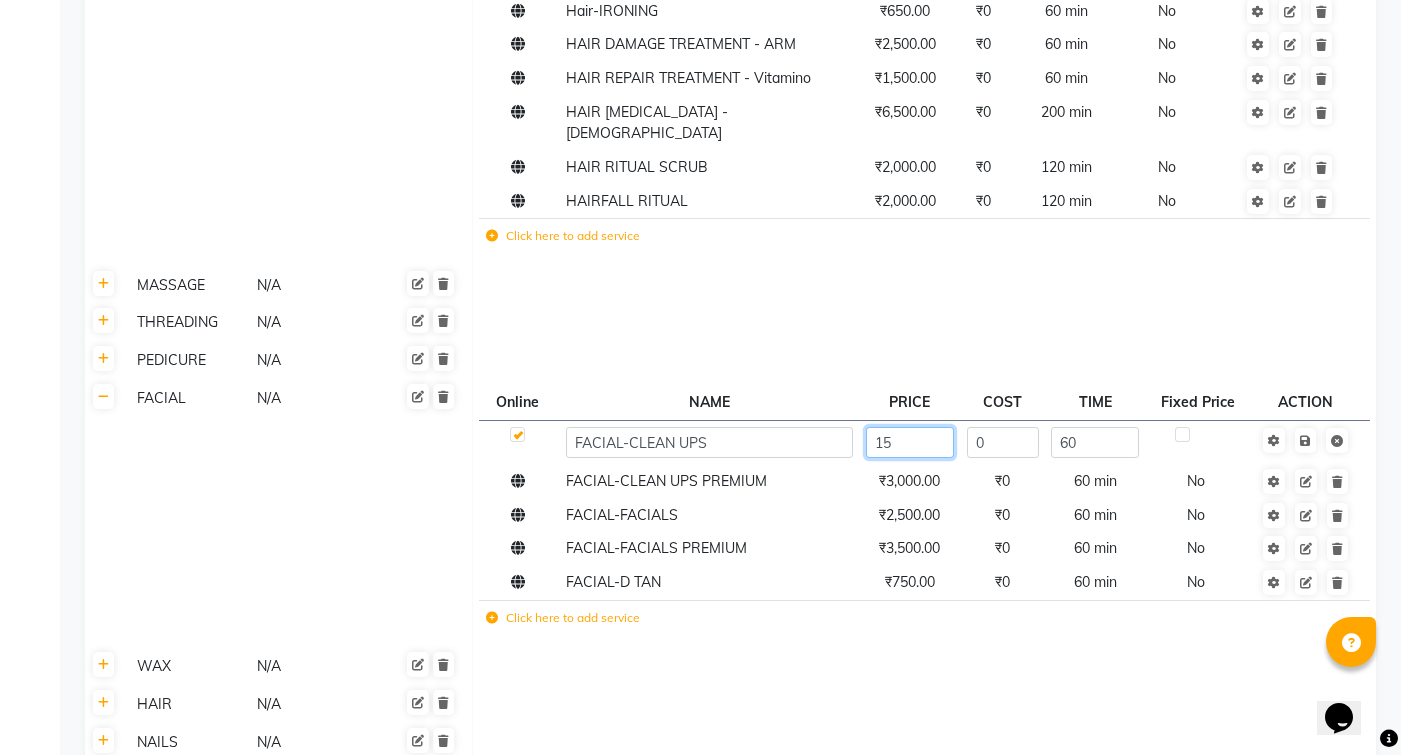 type on "1" 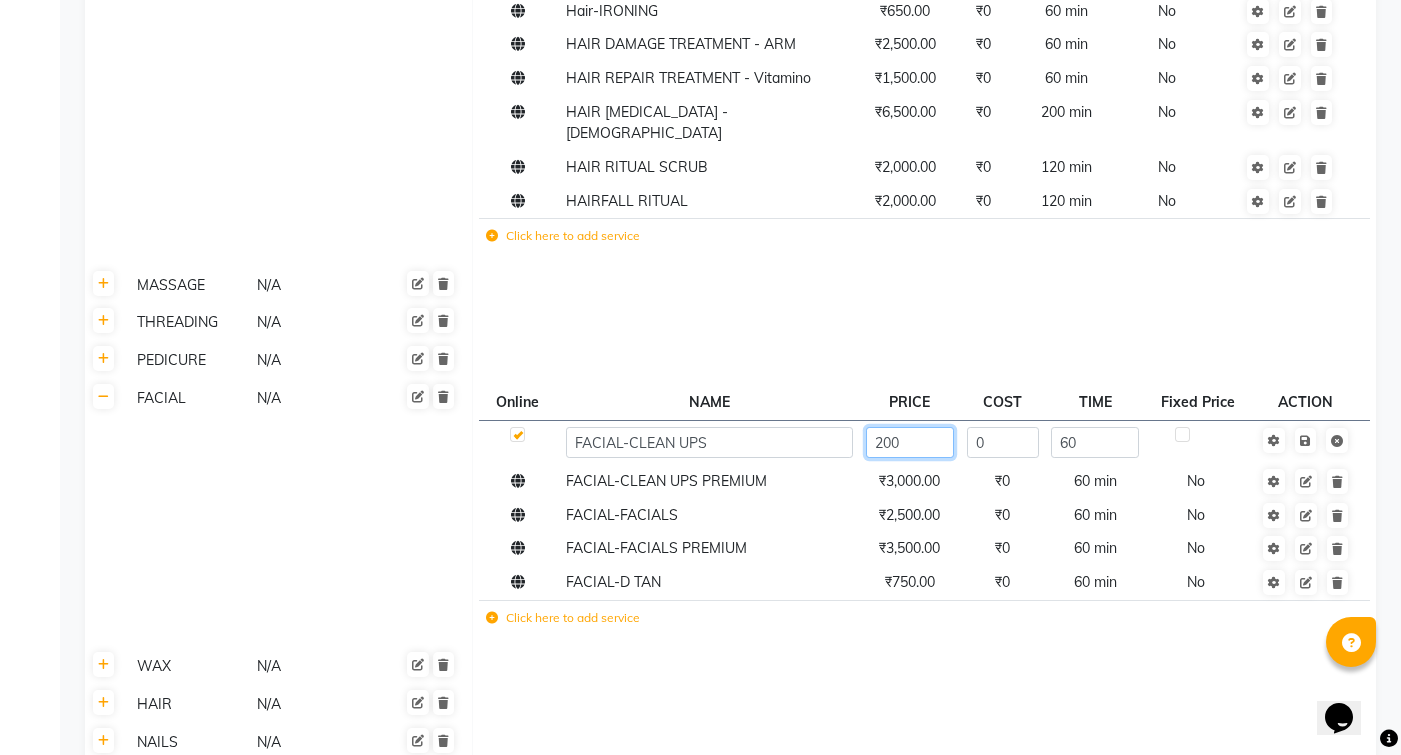 type on "2000" 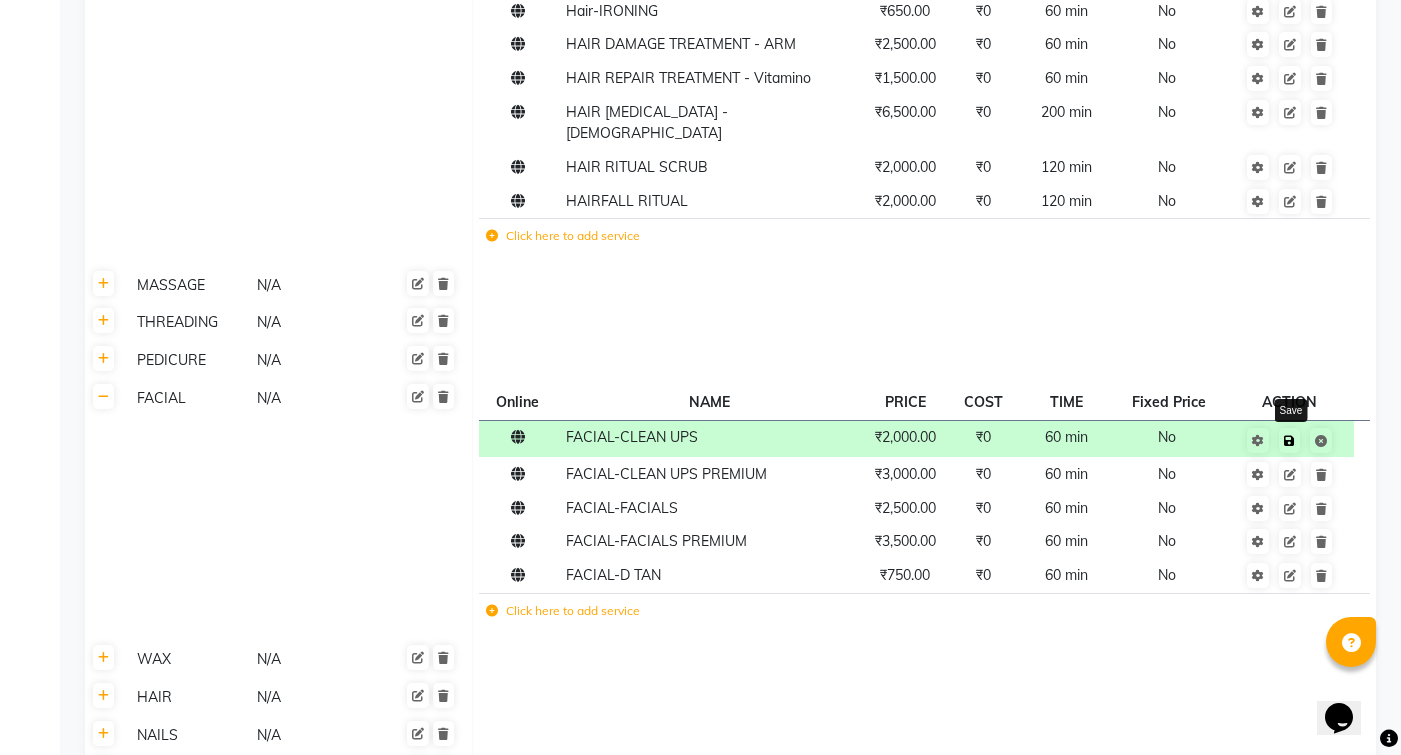 click on "Save" 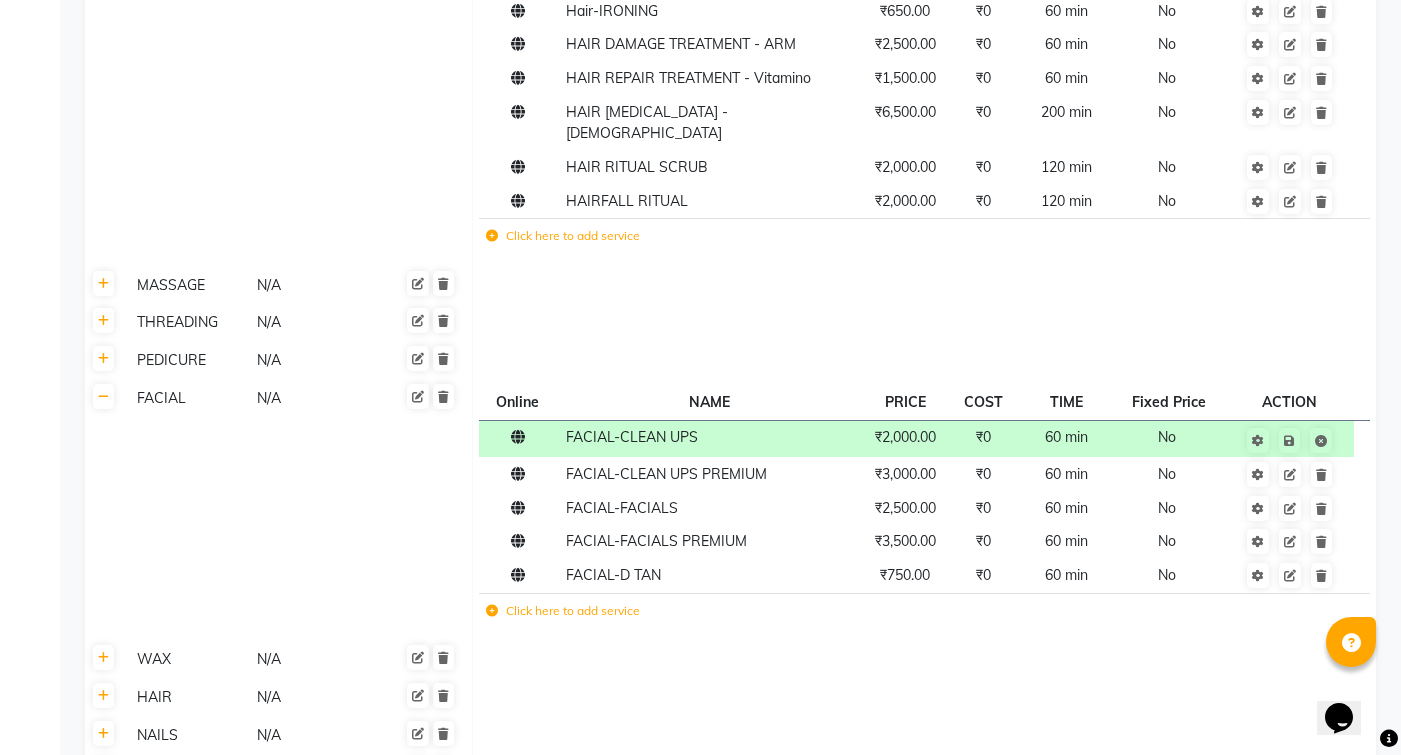 click 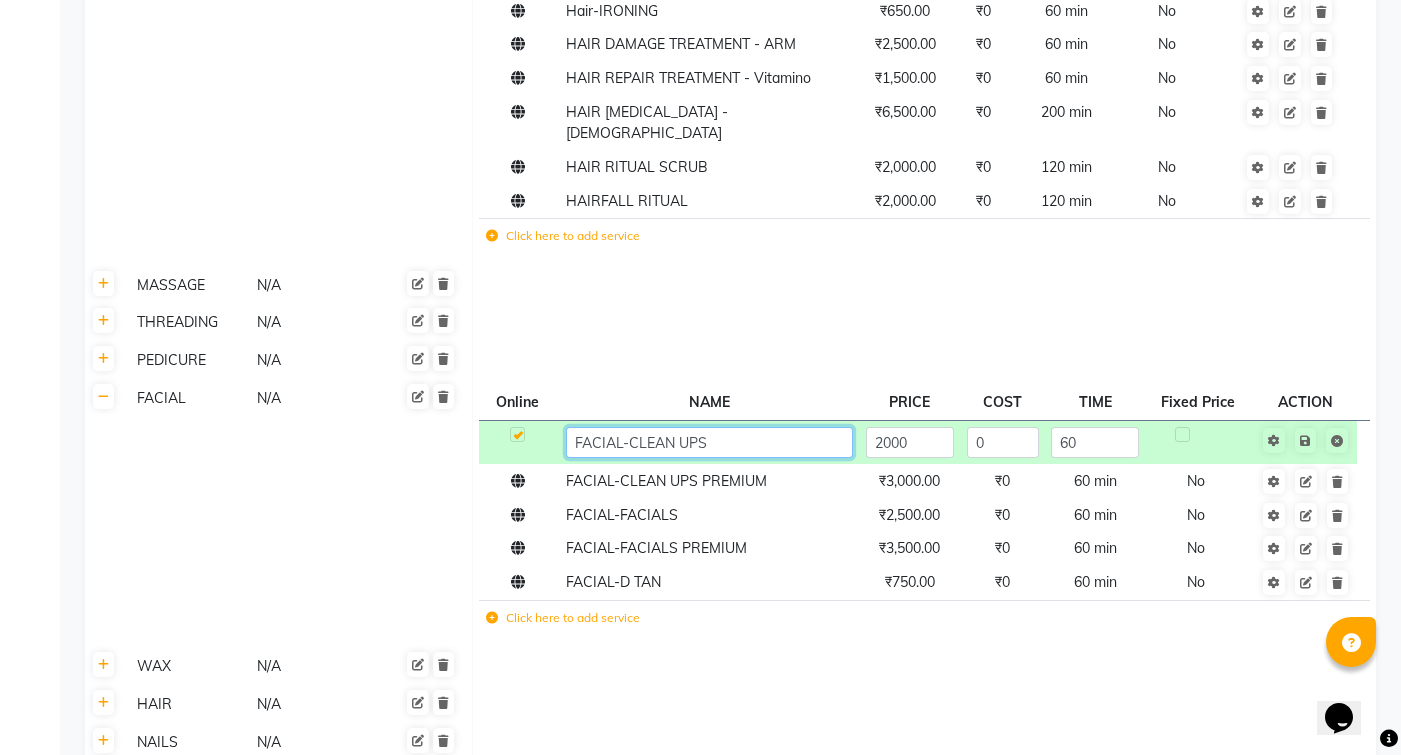 click on "FACIAL-CLEAN UPS" 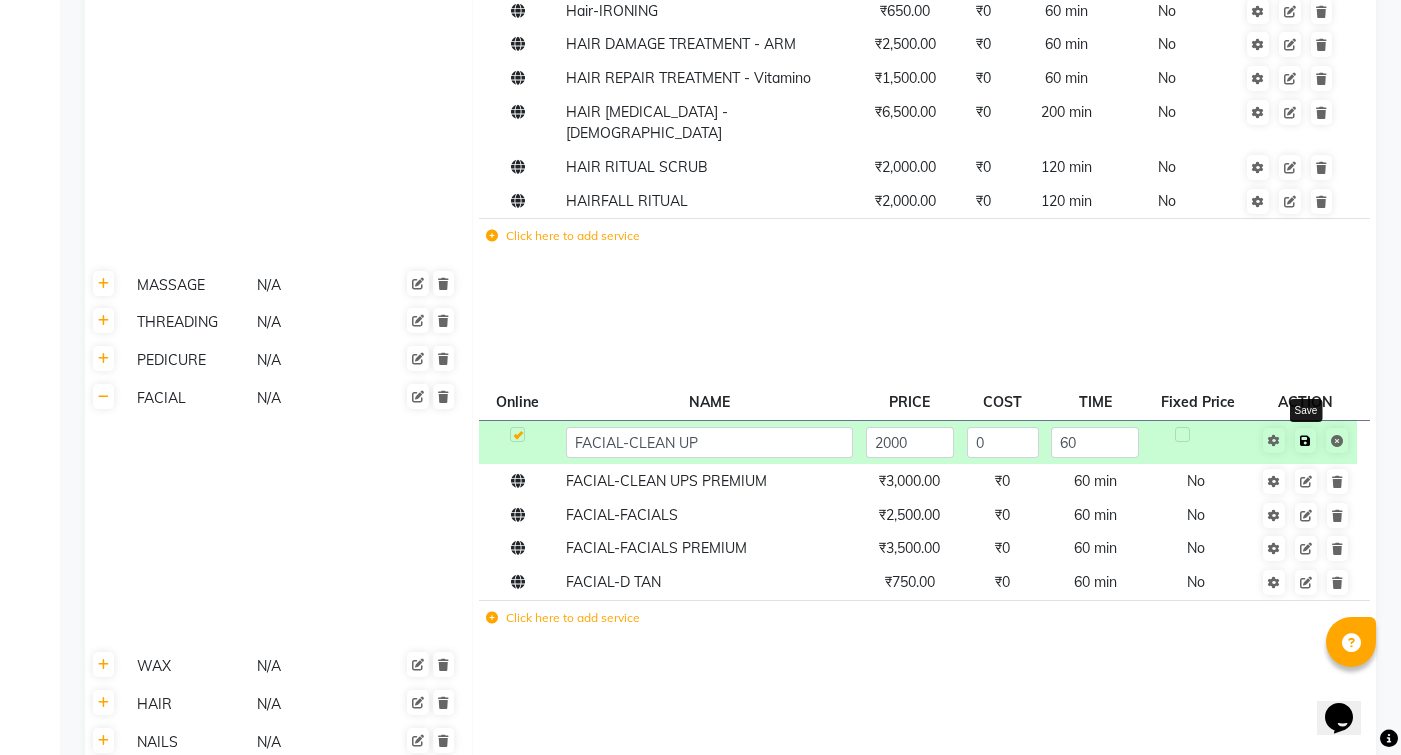 click on "Save" 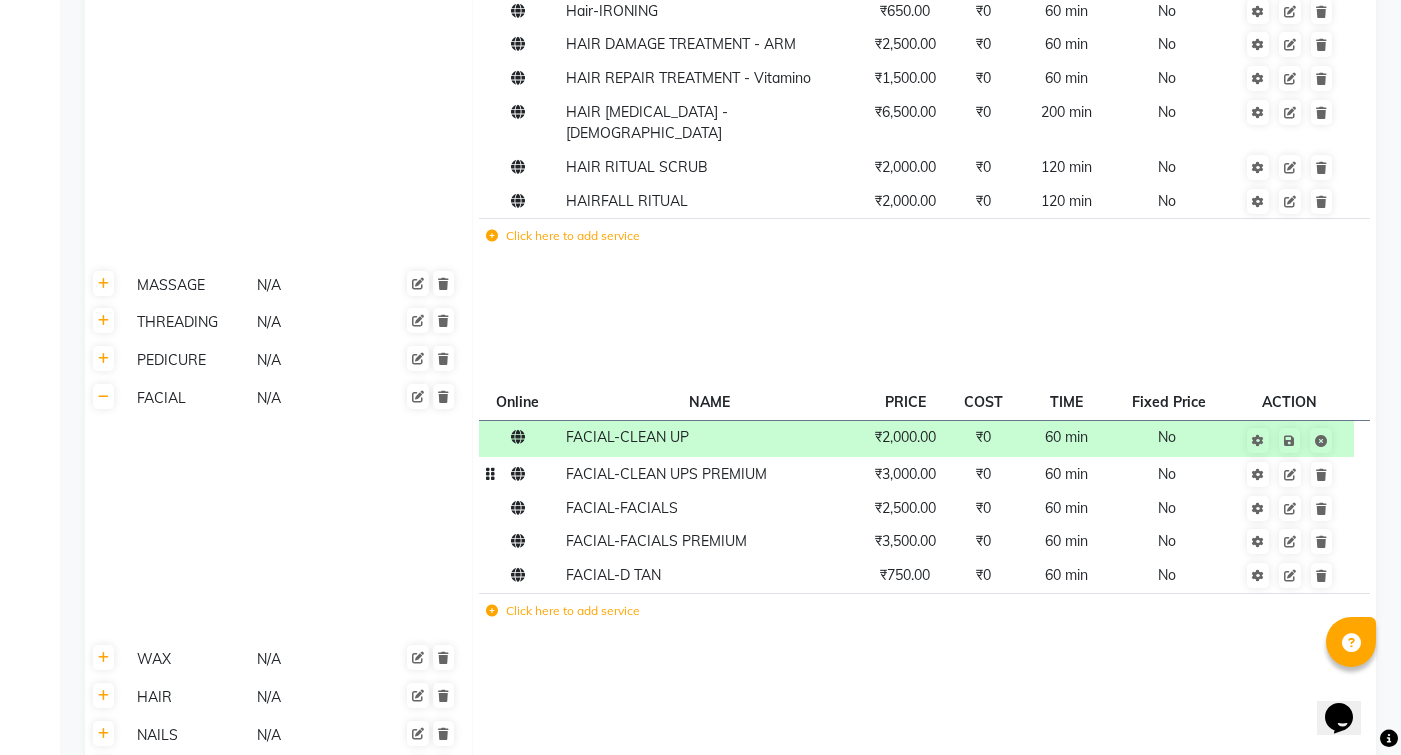 click 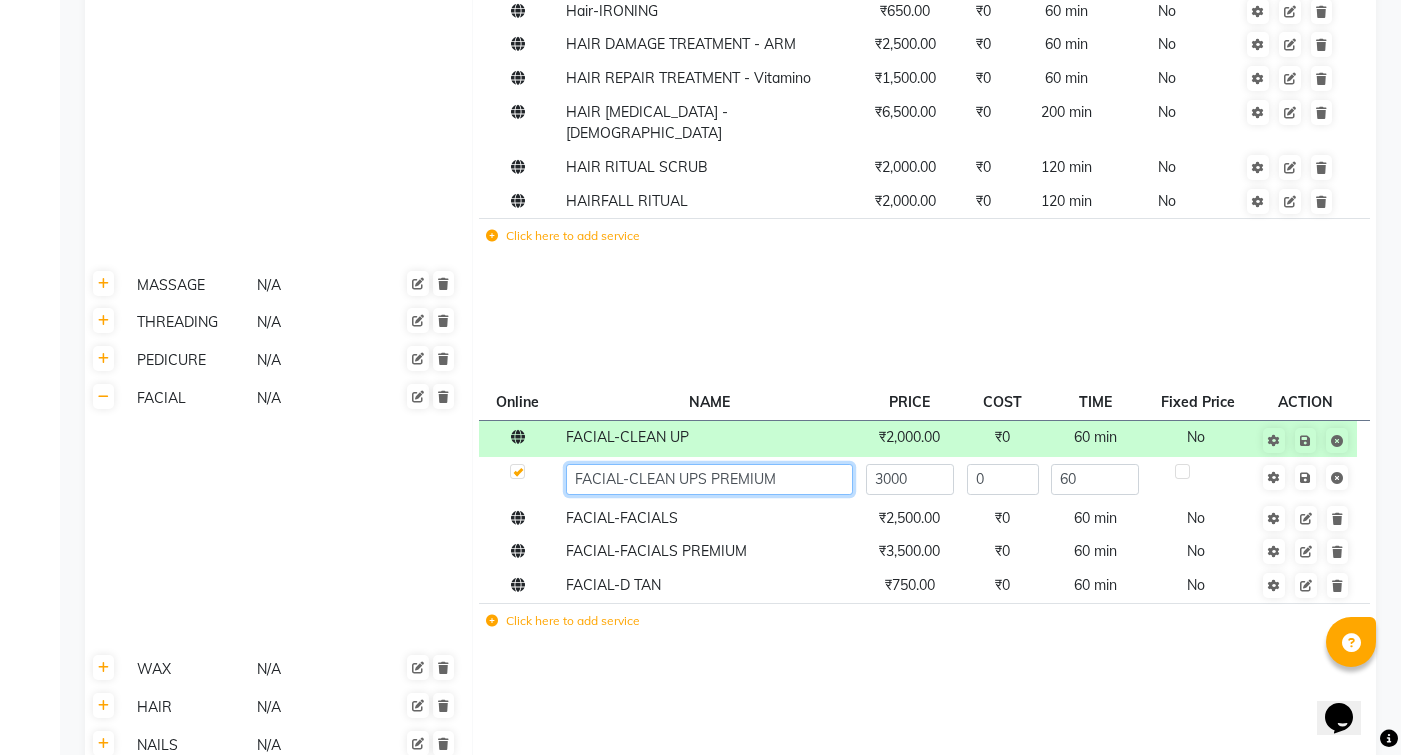 click on "FACIAL-CLEAN UPS PREMIUM" 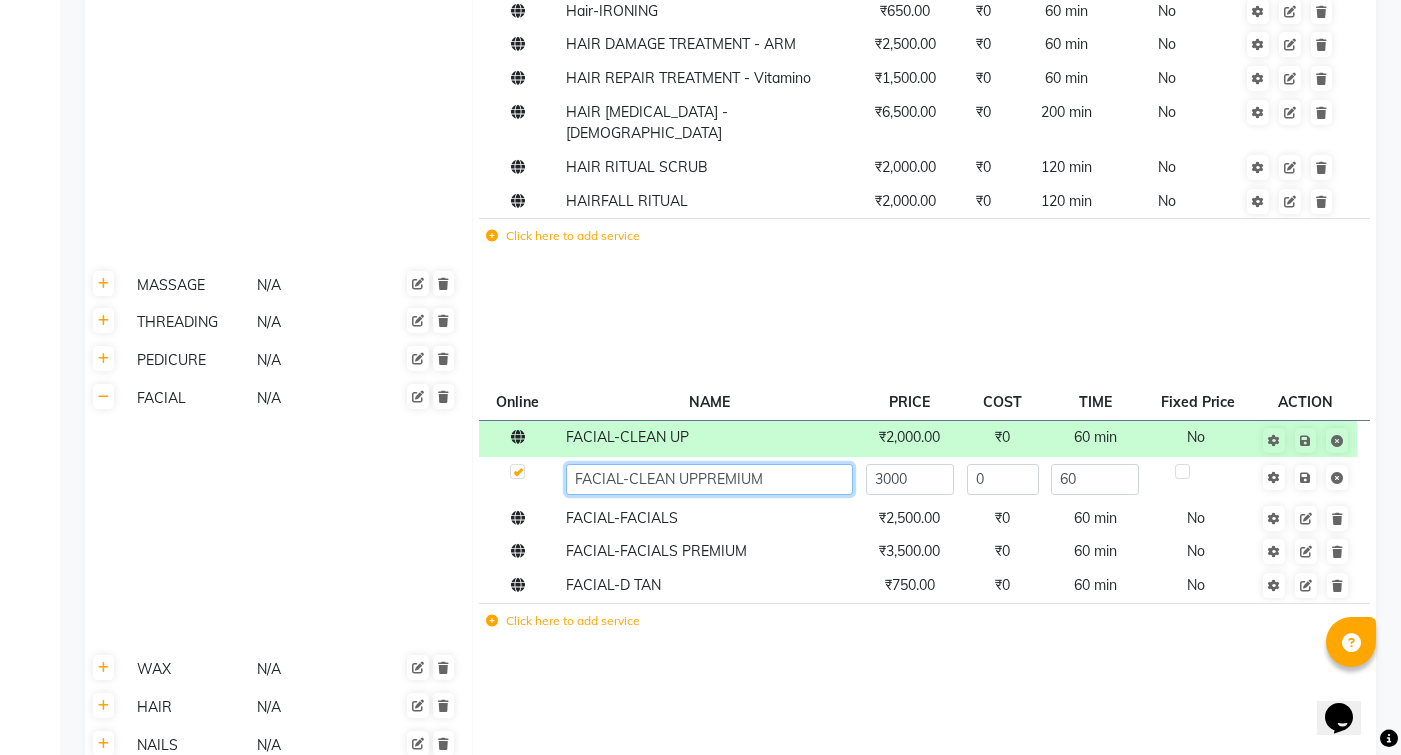 type on "FACIAL-CLEAN UP PREMIUM" 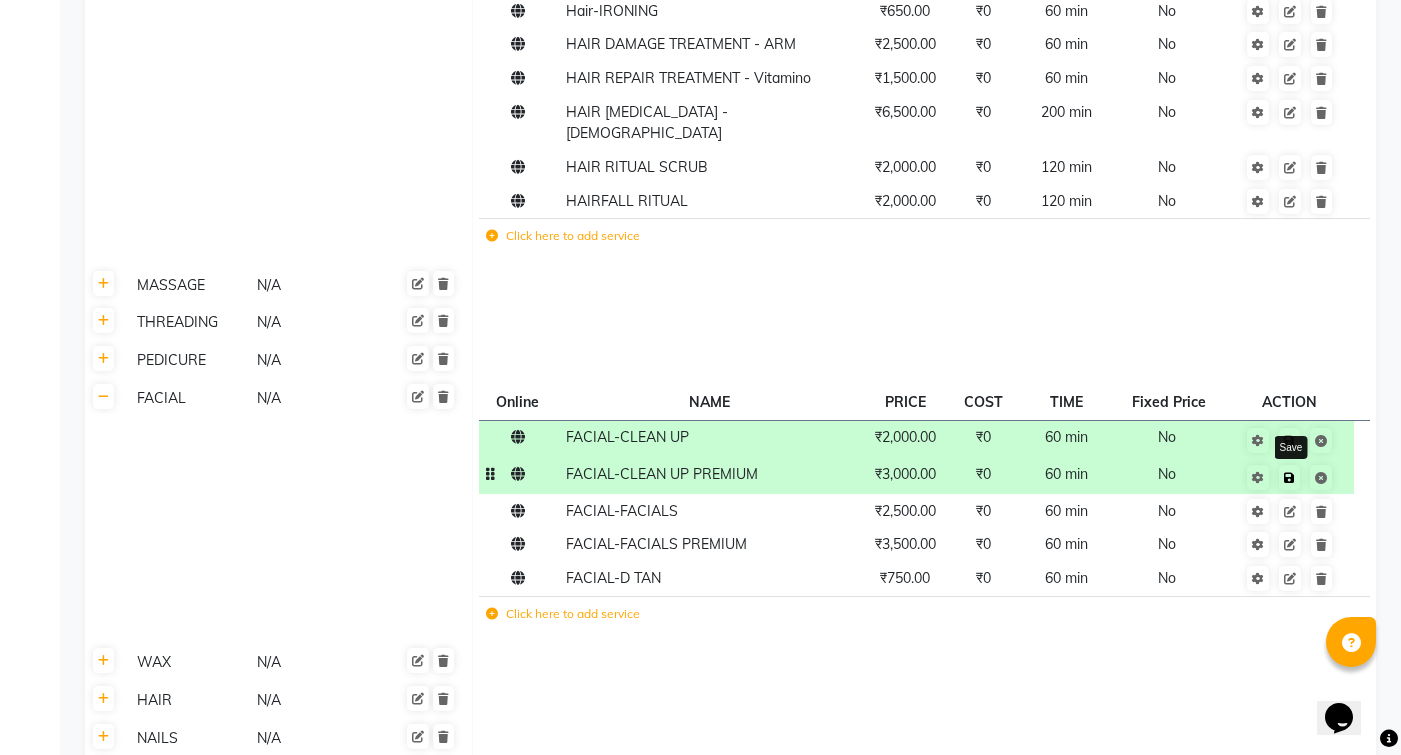 click on "Save" 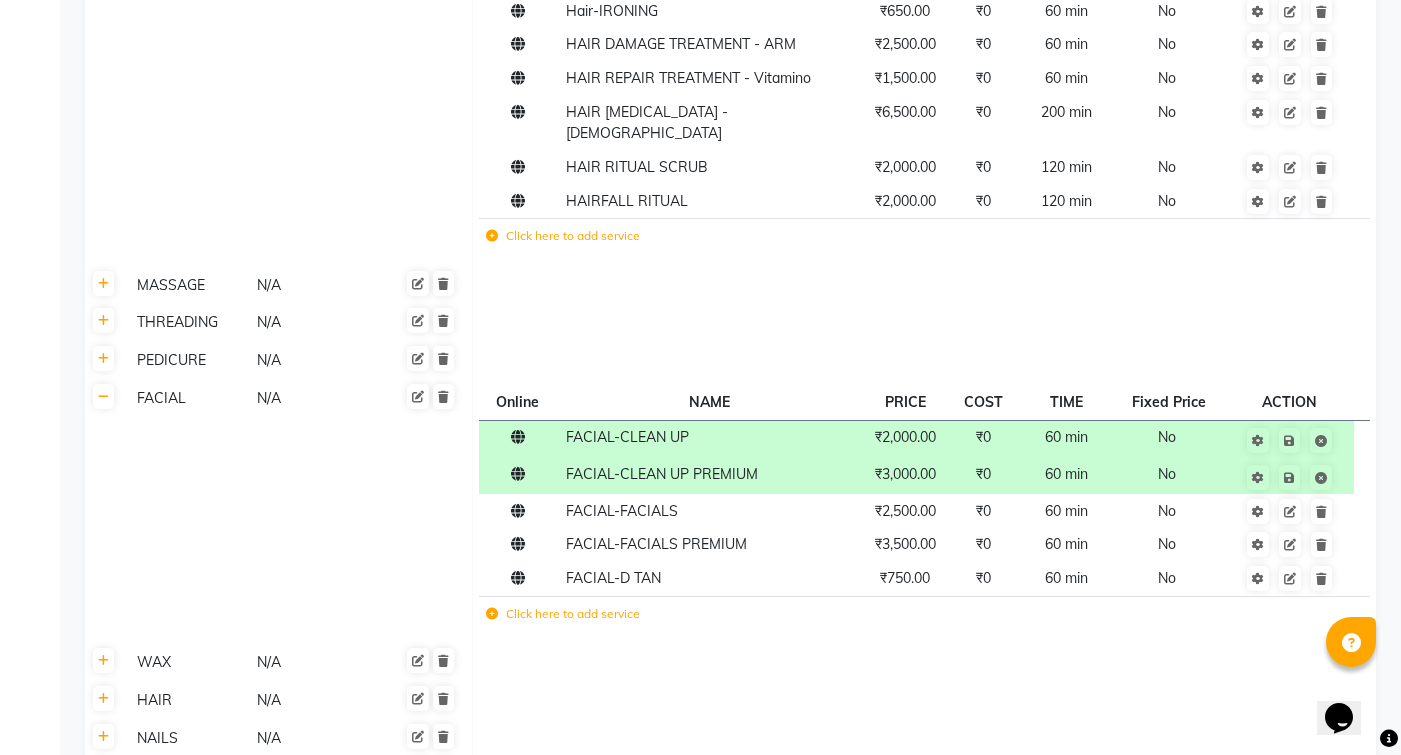 click 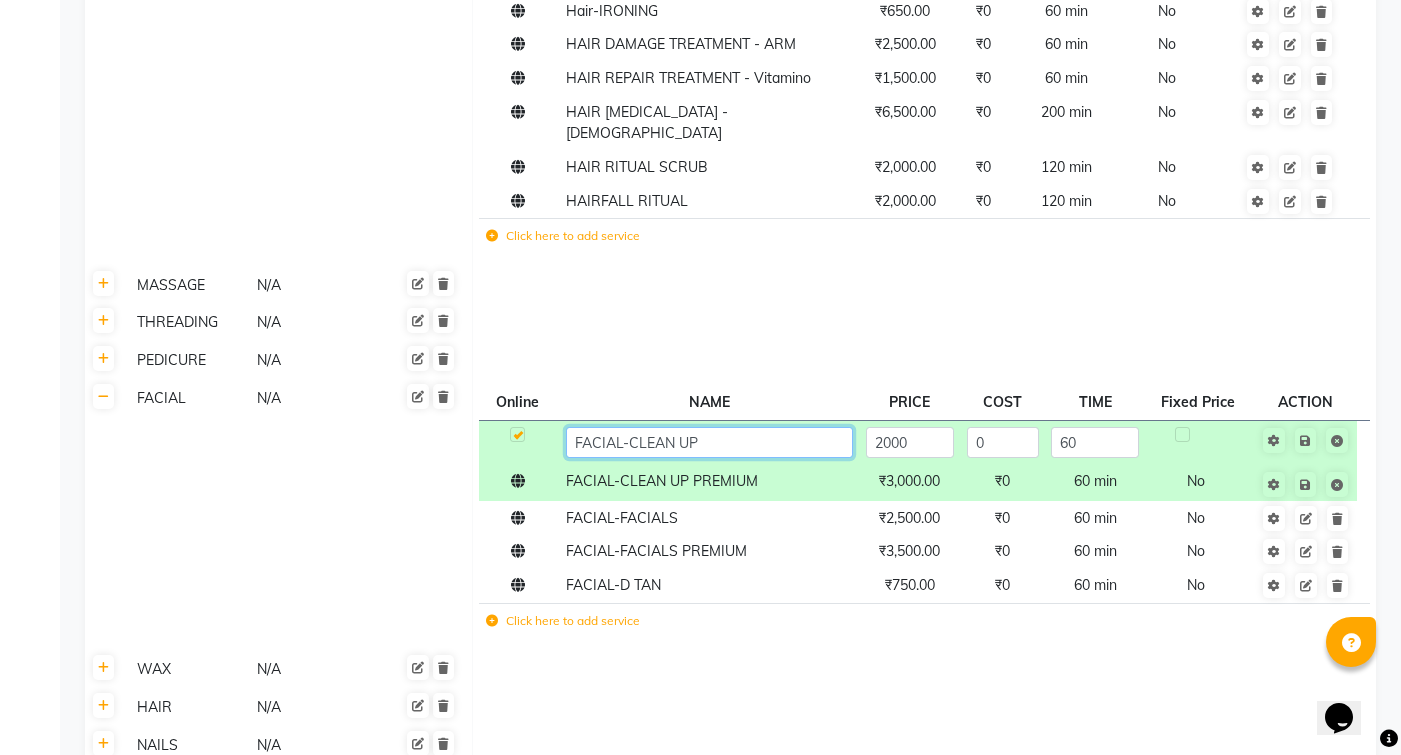 click on "FACIAL-CLEAN UP" 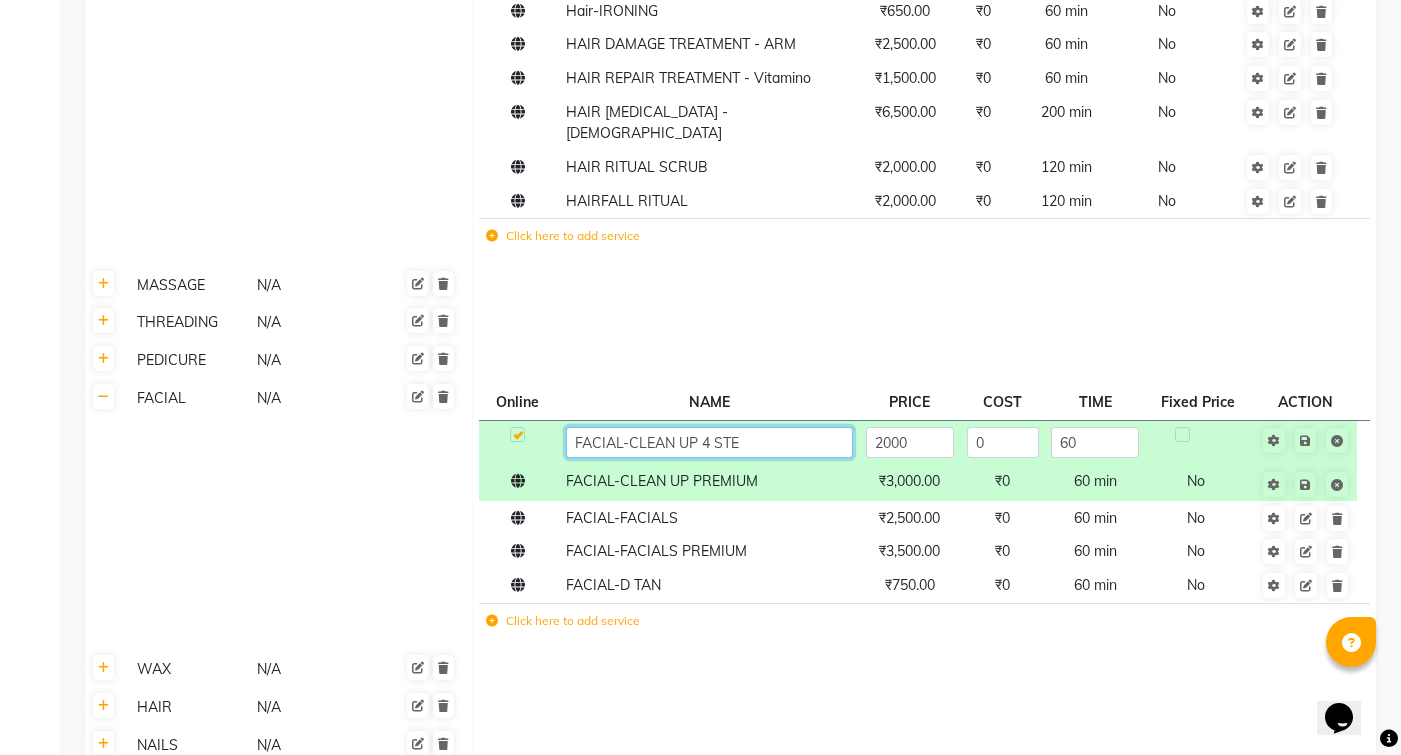 type on "FACIAL-CLEAN UP 4 STEP" 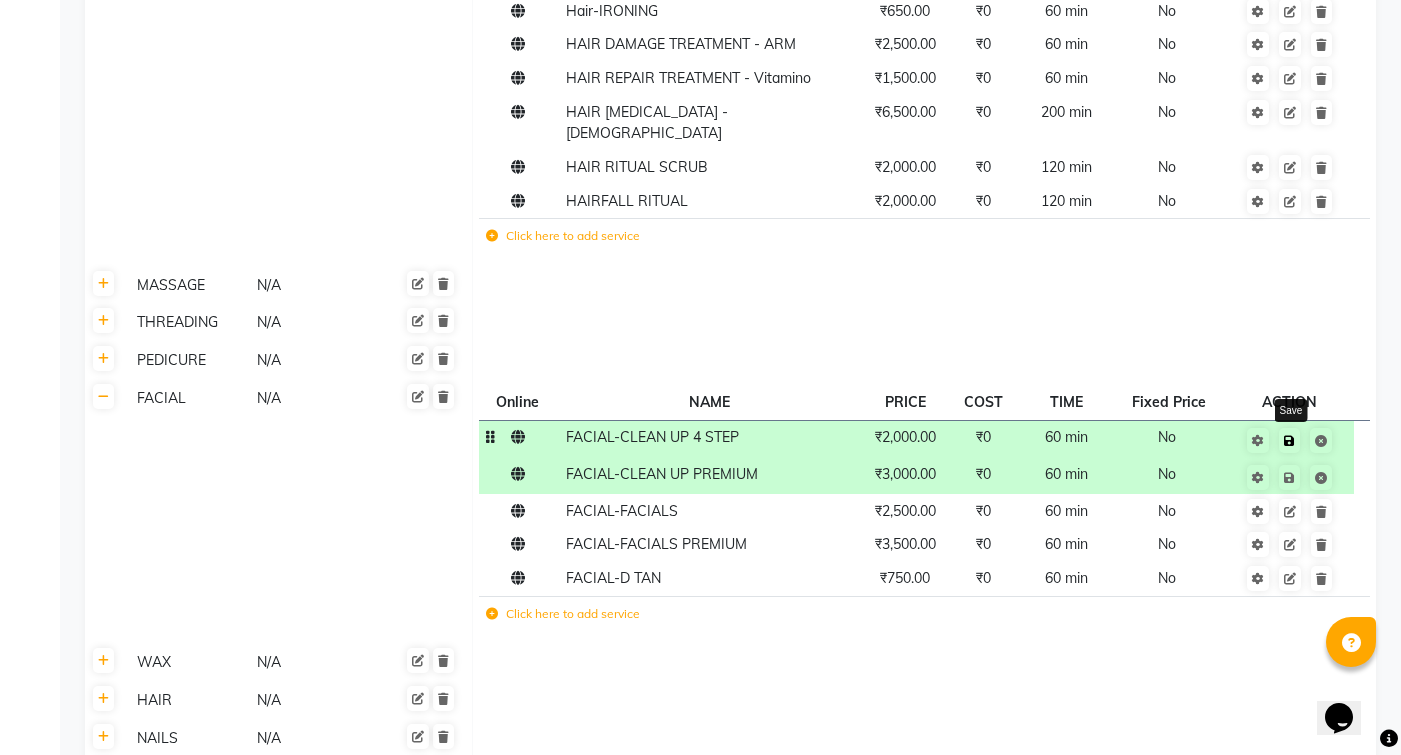 click on "Save" 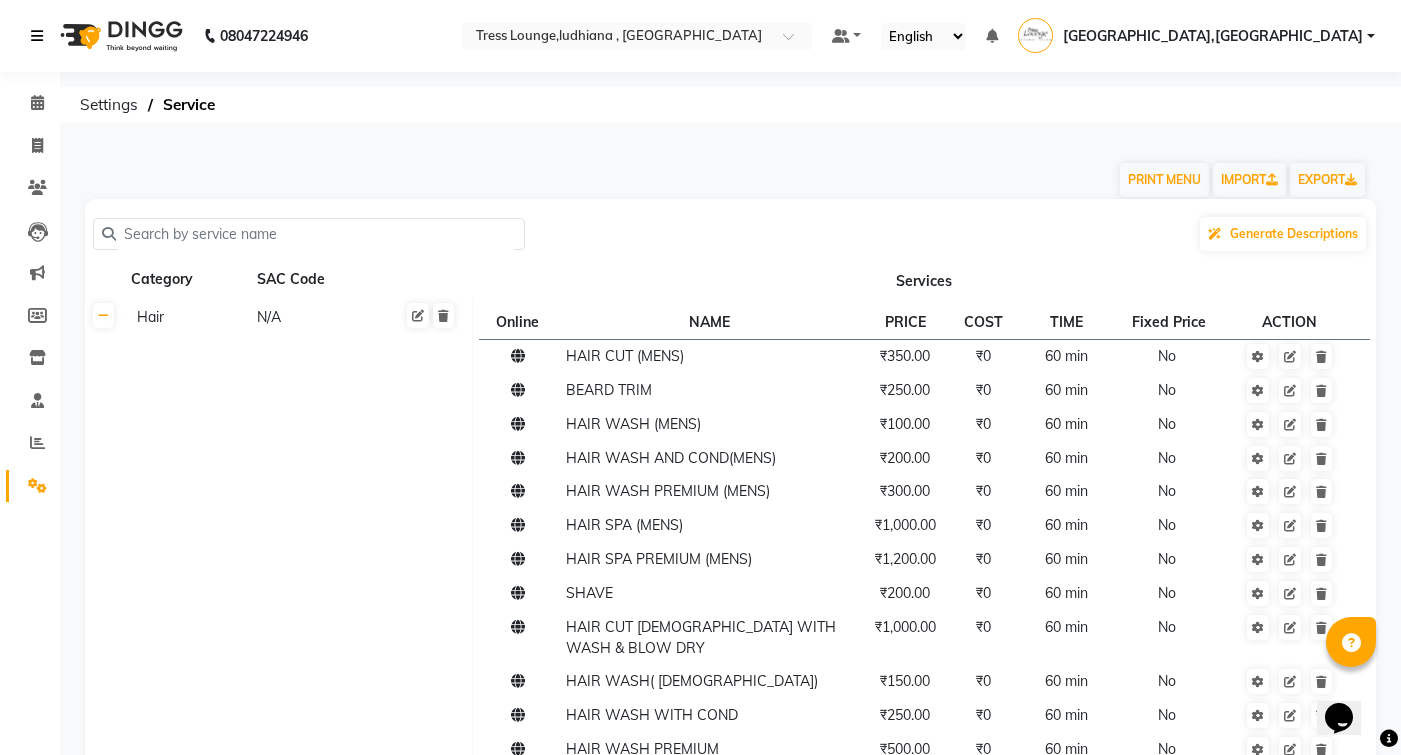 scroll, scrollTop: 0, scrollLeft: 0, axis: both 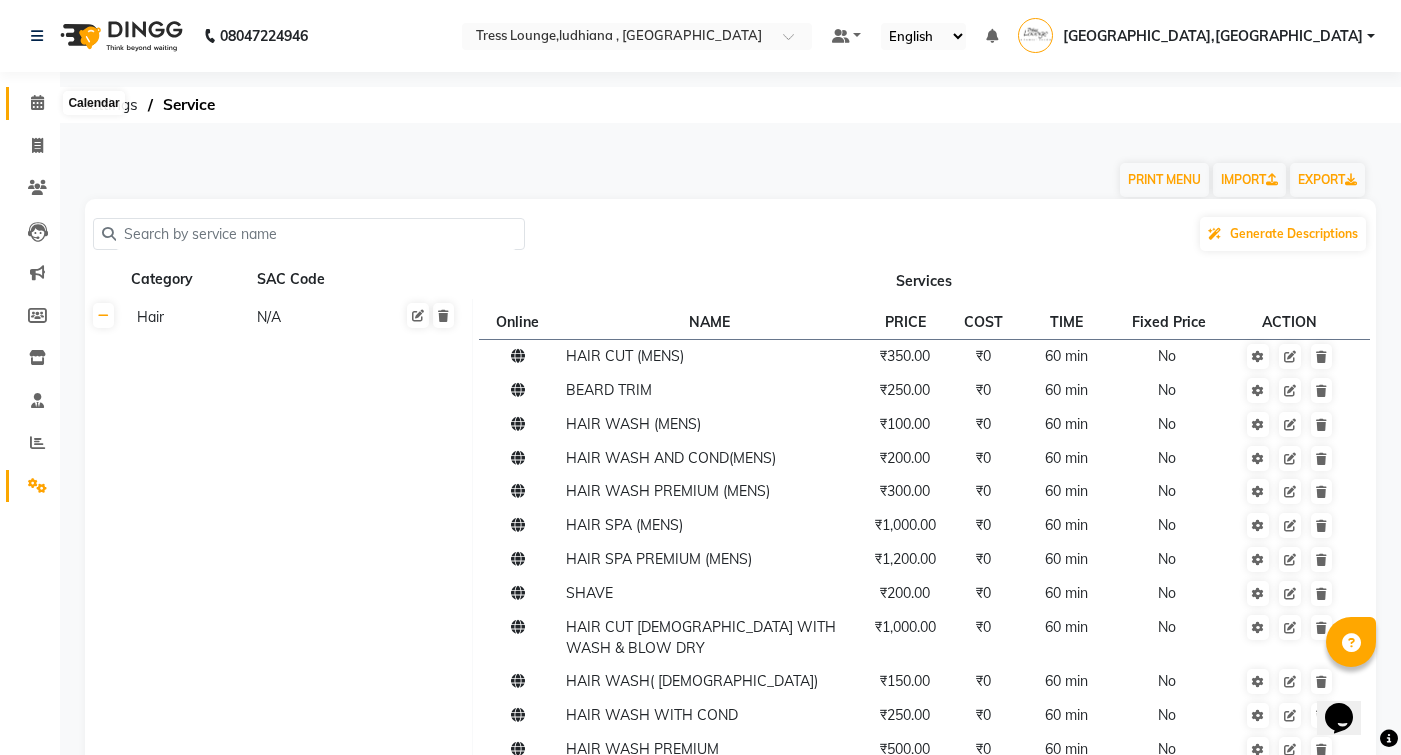 click 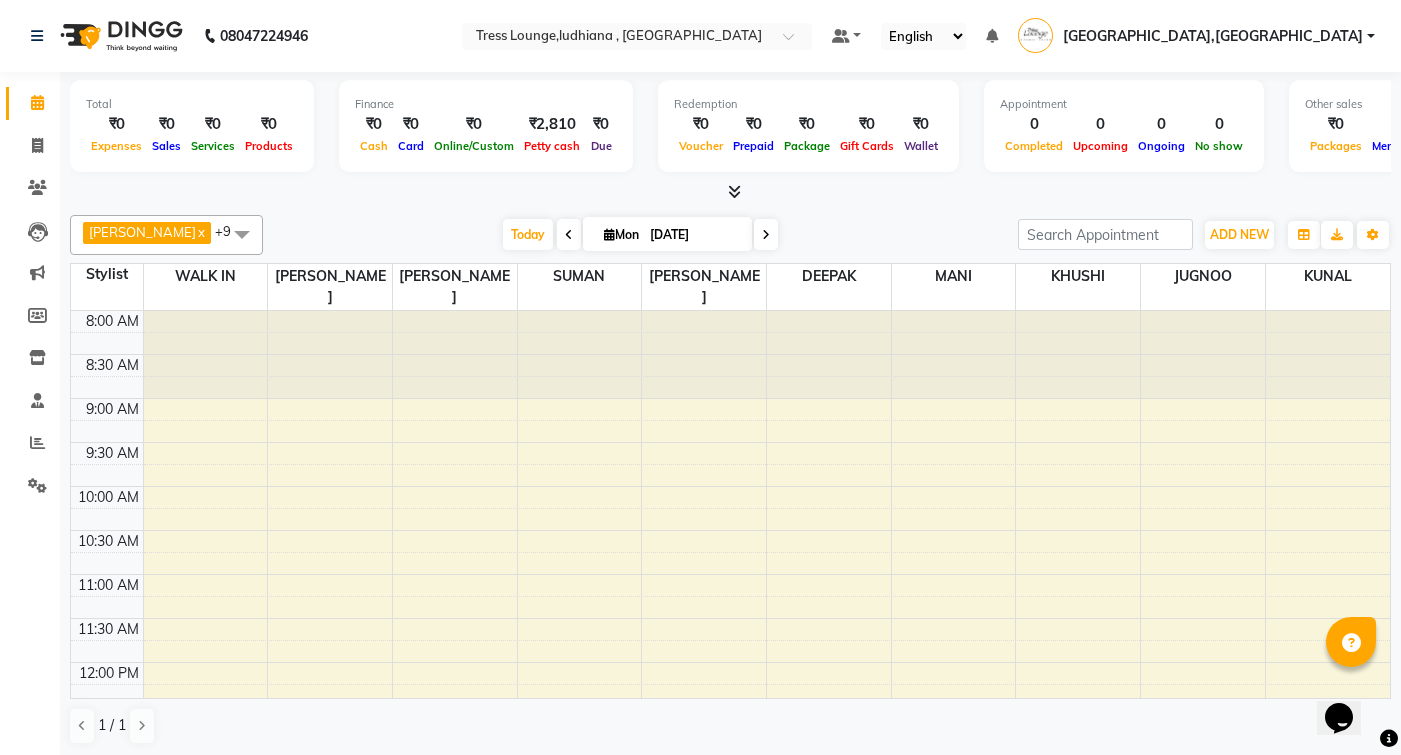 scroll, scrollTop: 697, scrollLeft: 0, axis: vertical 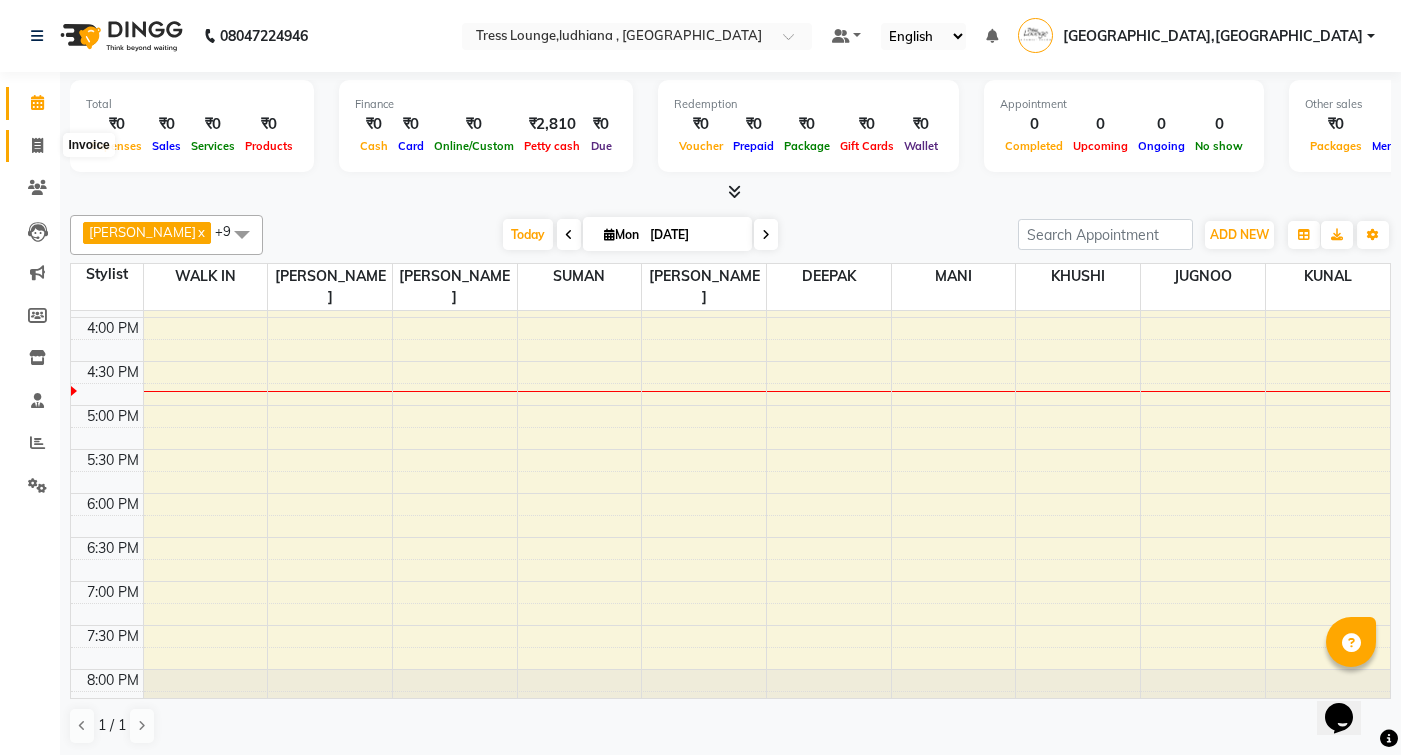 click 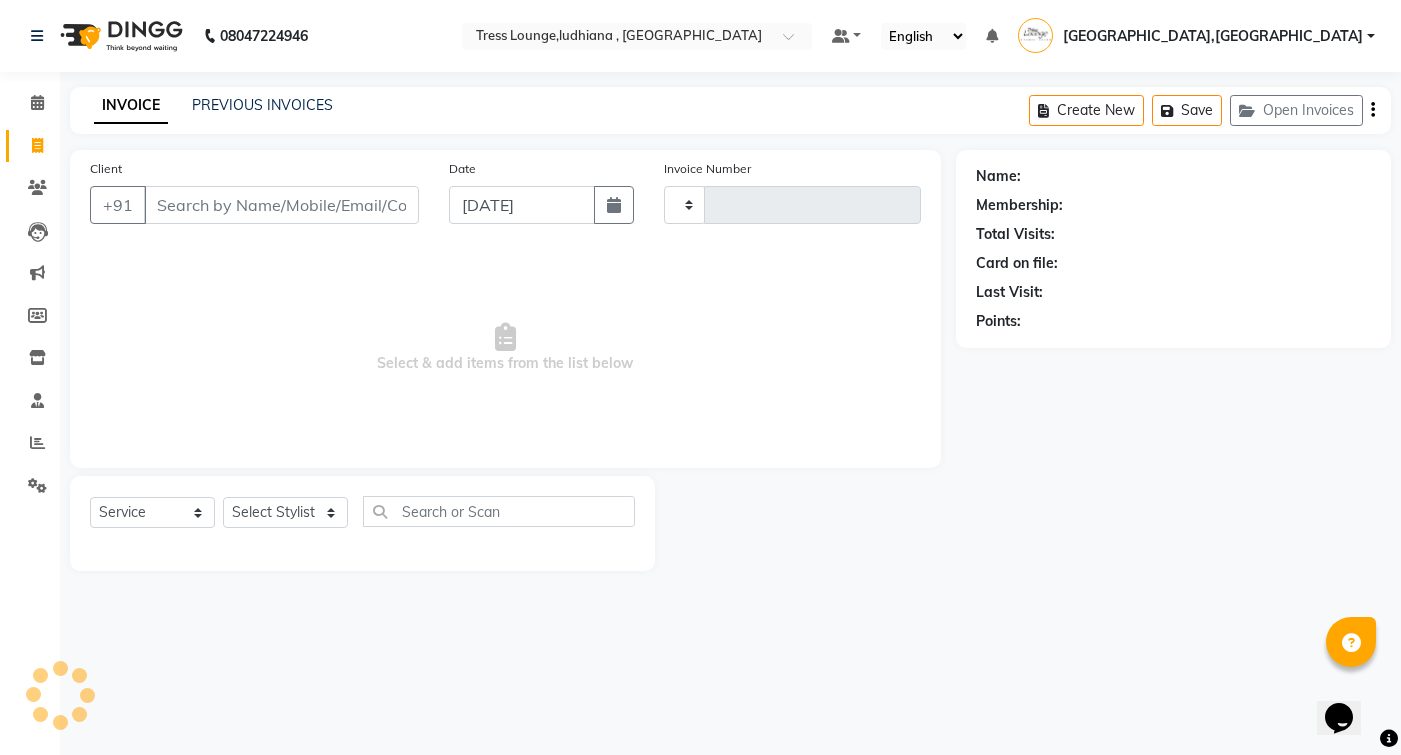 type on "0320" 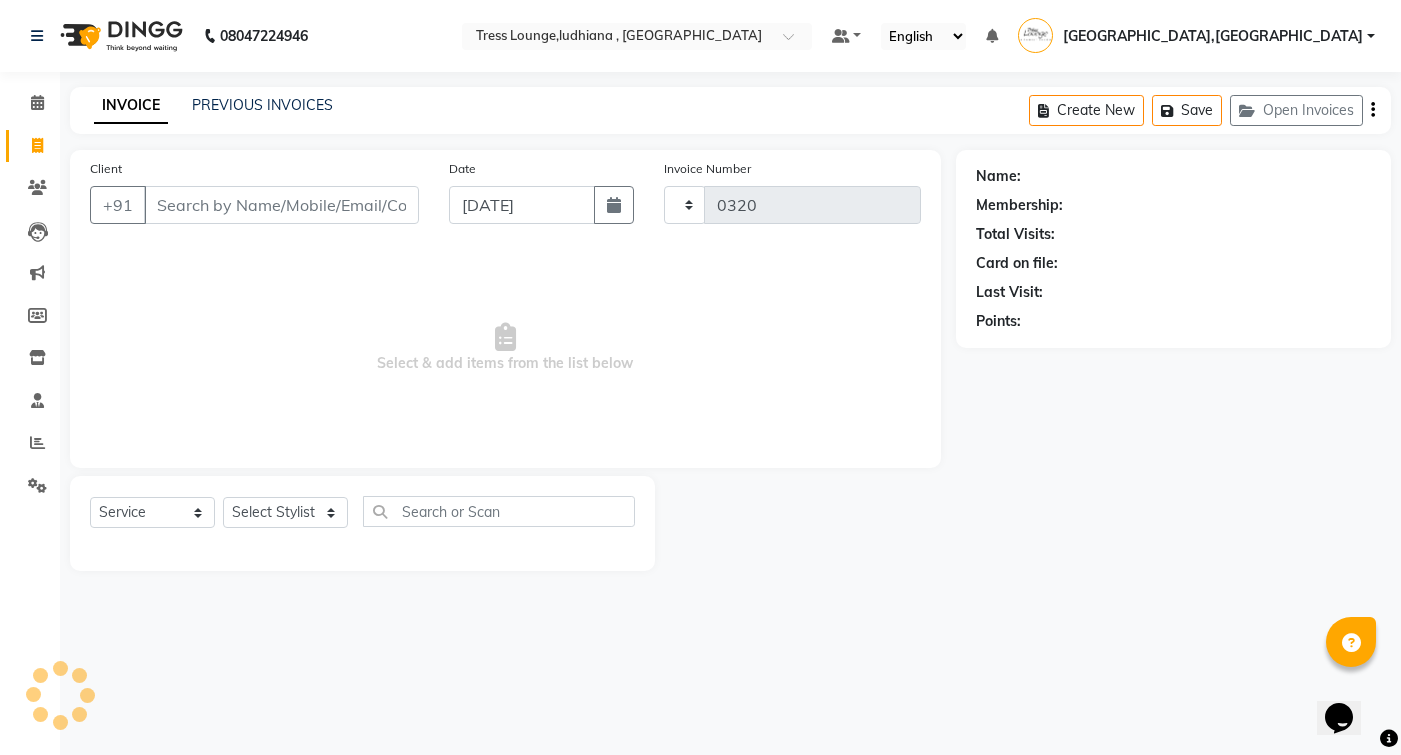 select on "6306" 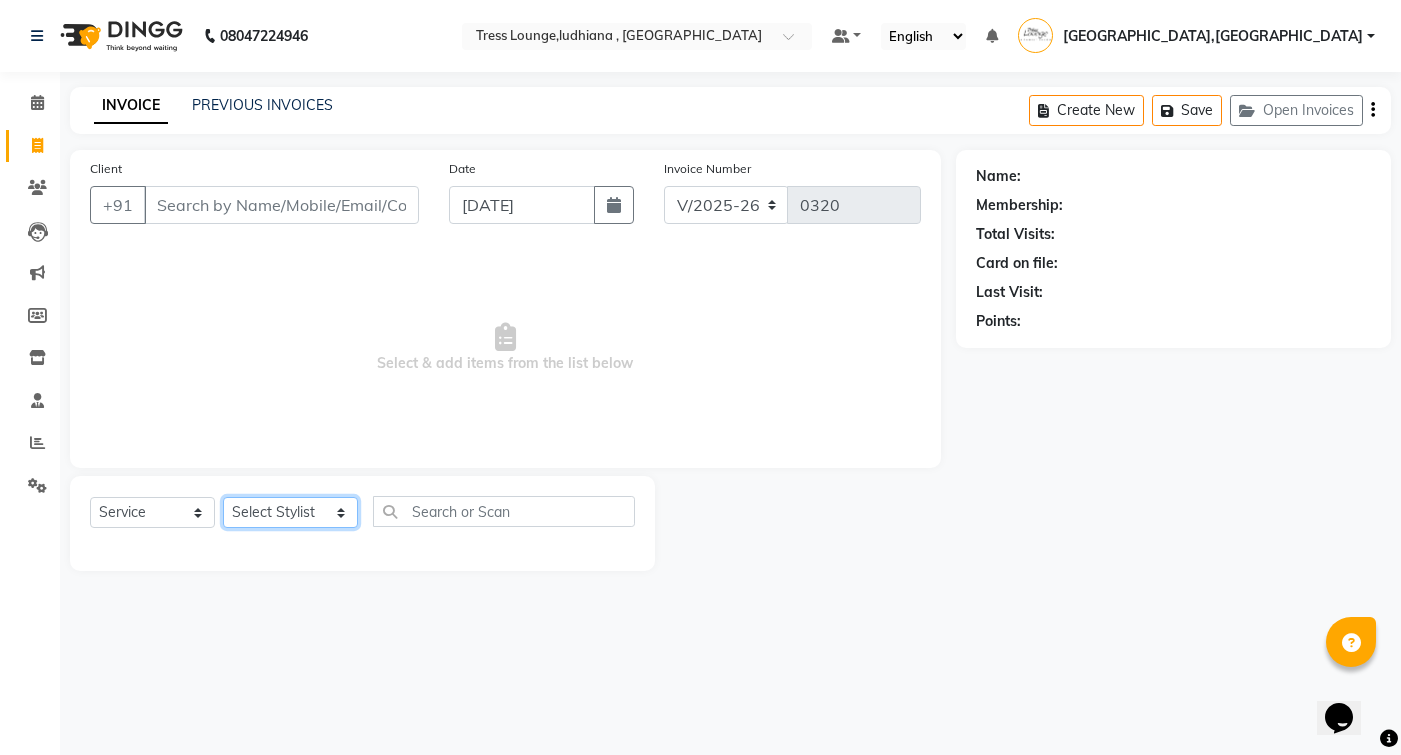 select on "82989" 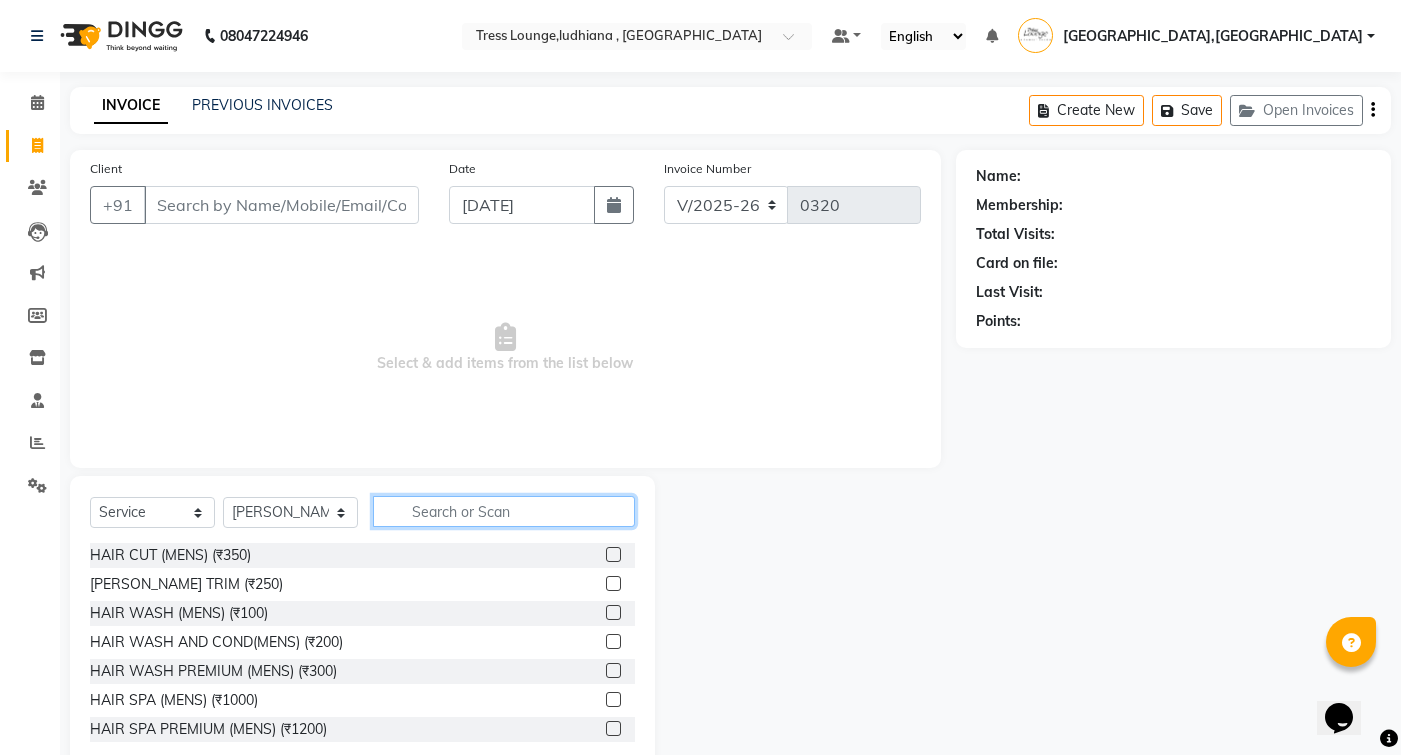 click 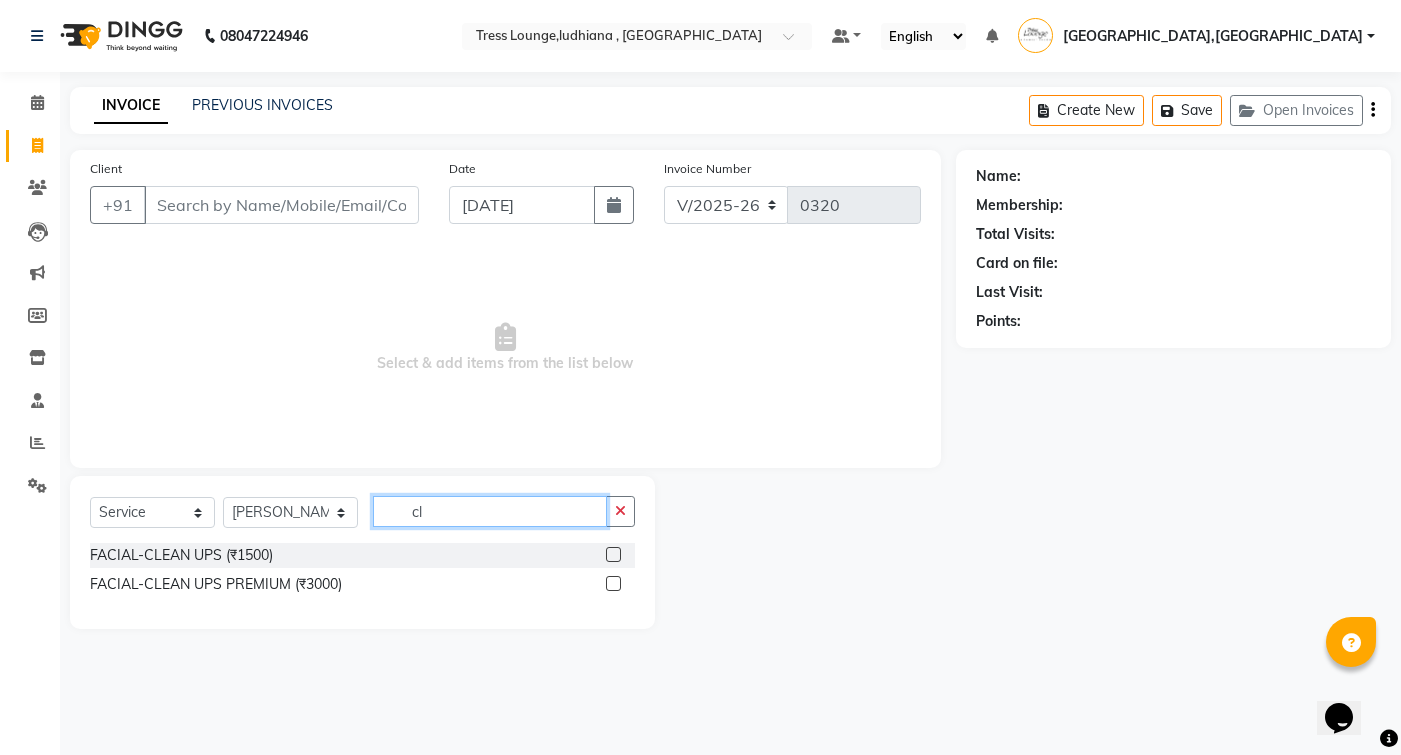 type on "c" 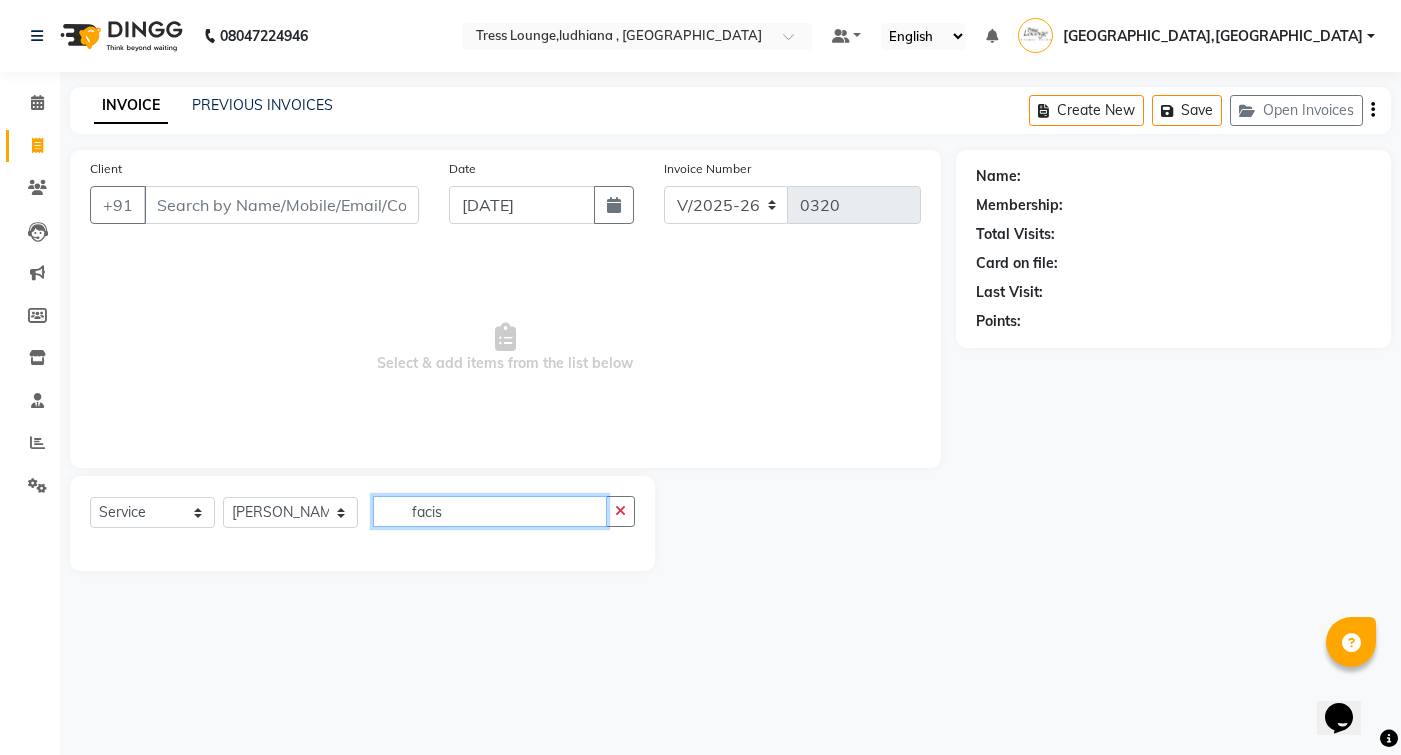 type on "faci" 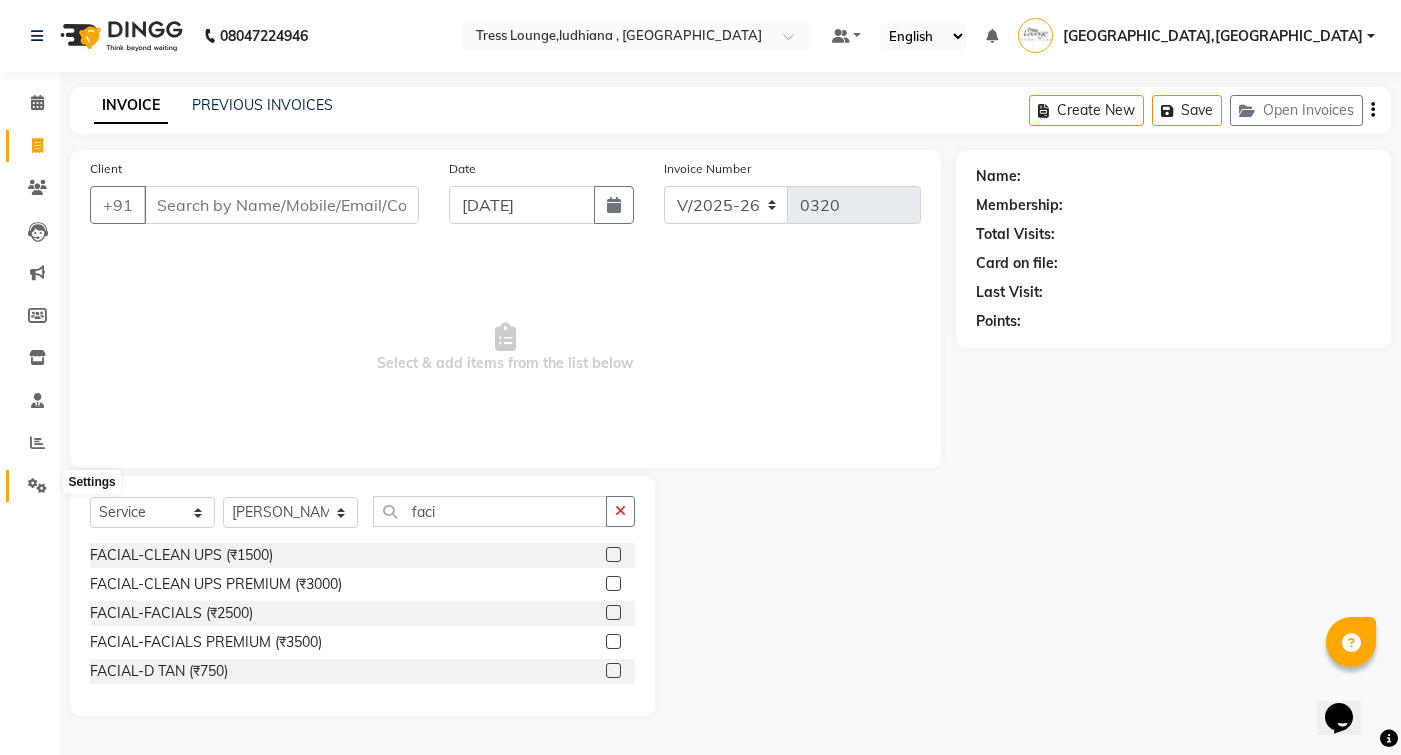 click 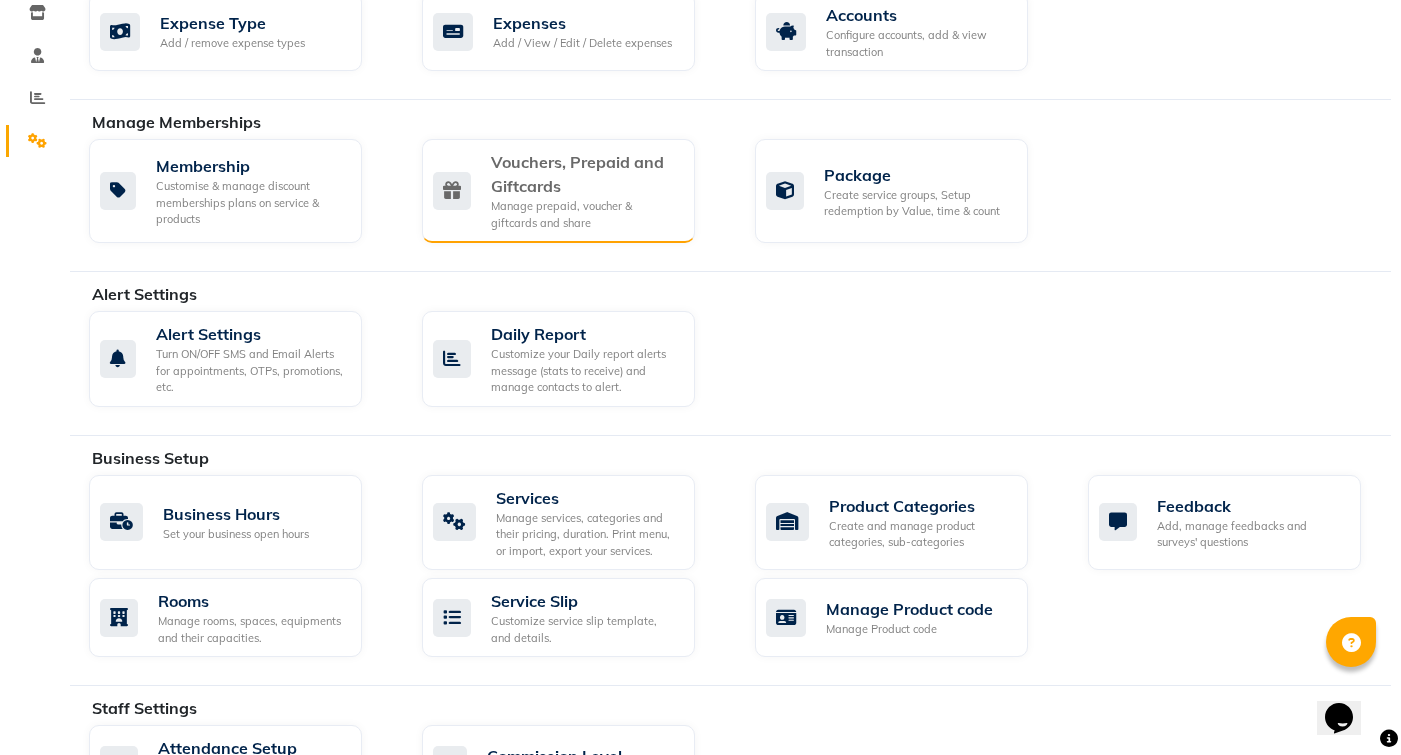 scroll, scrollTop: 433, scrollLeft: 0, axis: vertical 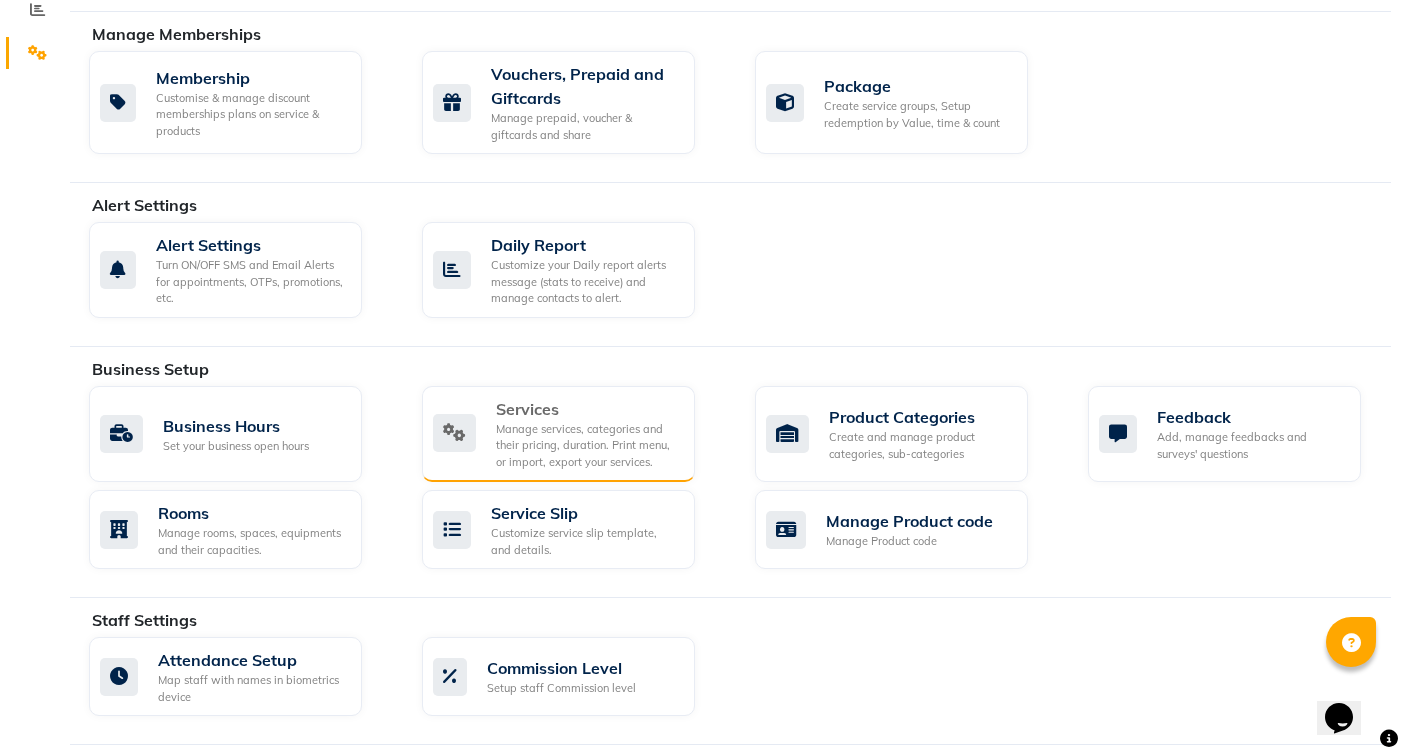 click on "Manage services, categories and their pricing, duration. Print menu, or import, export your services." 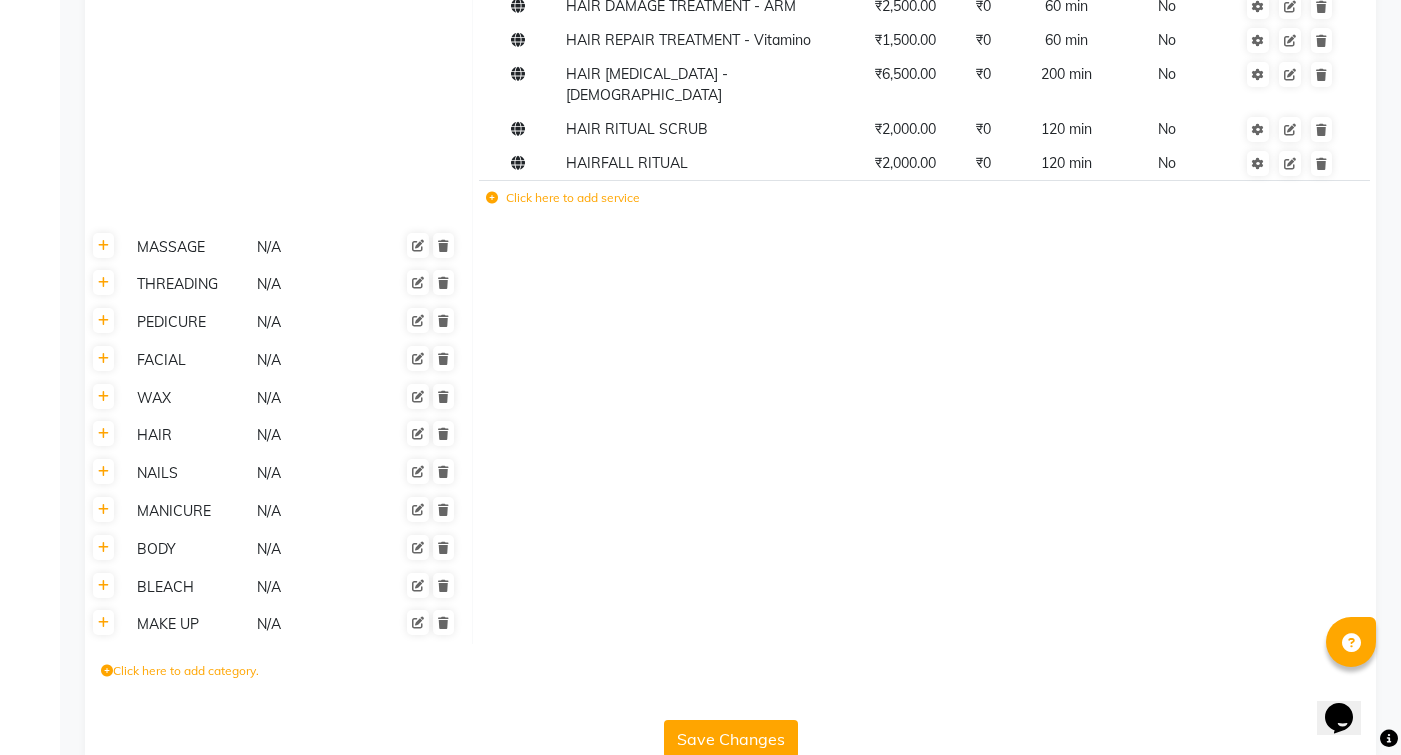 scroll, scrollTop: 1303, scrollLeft: 0, axis: vertical 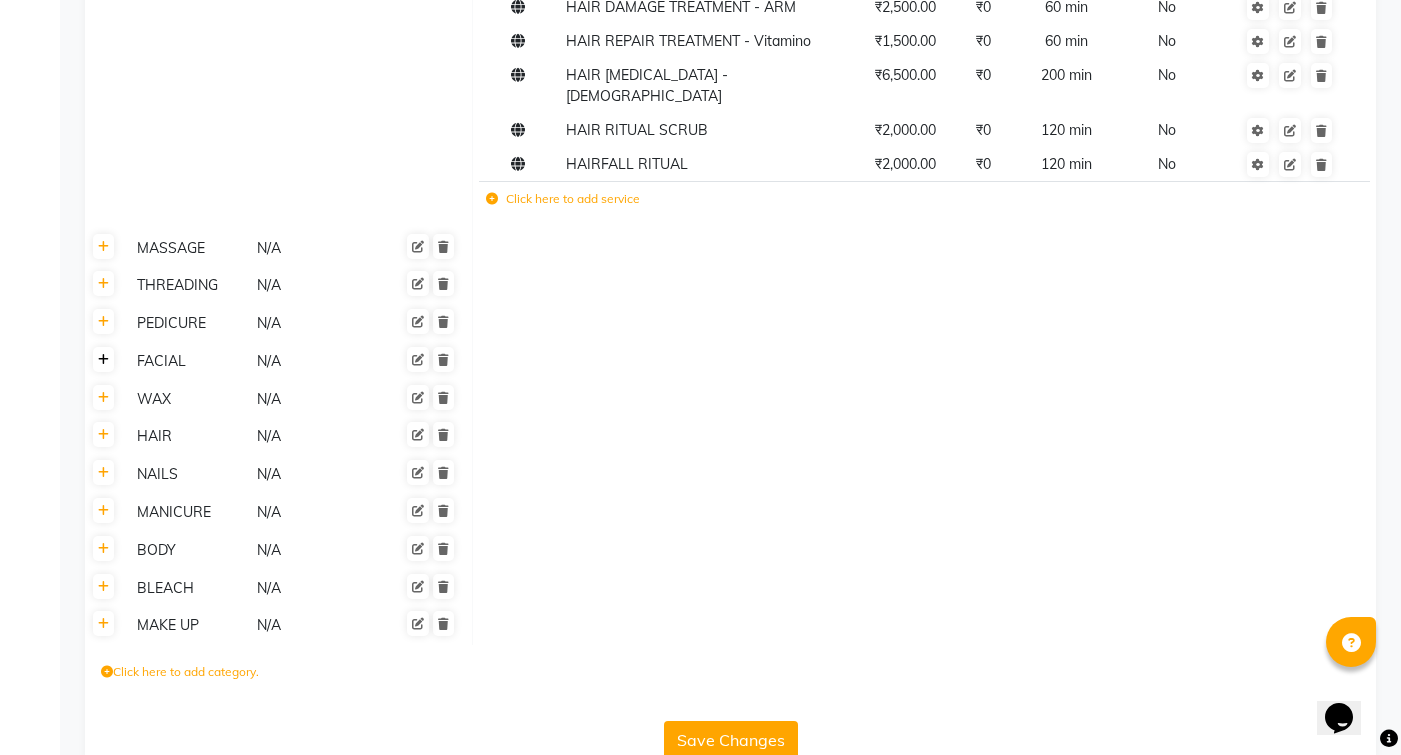 click 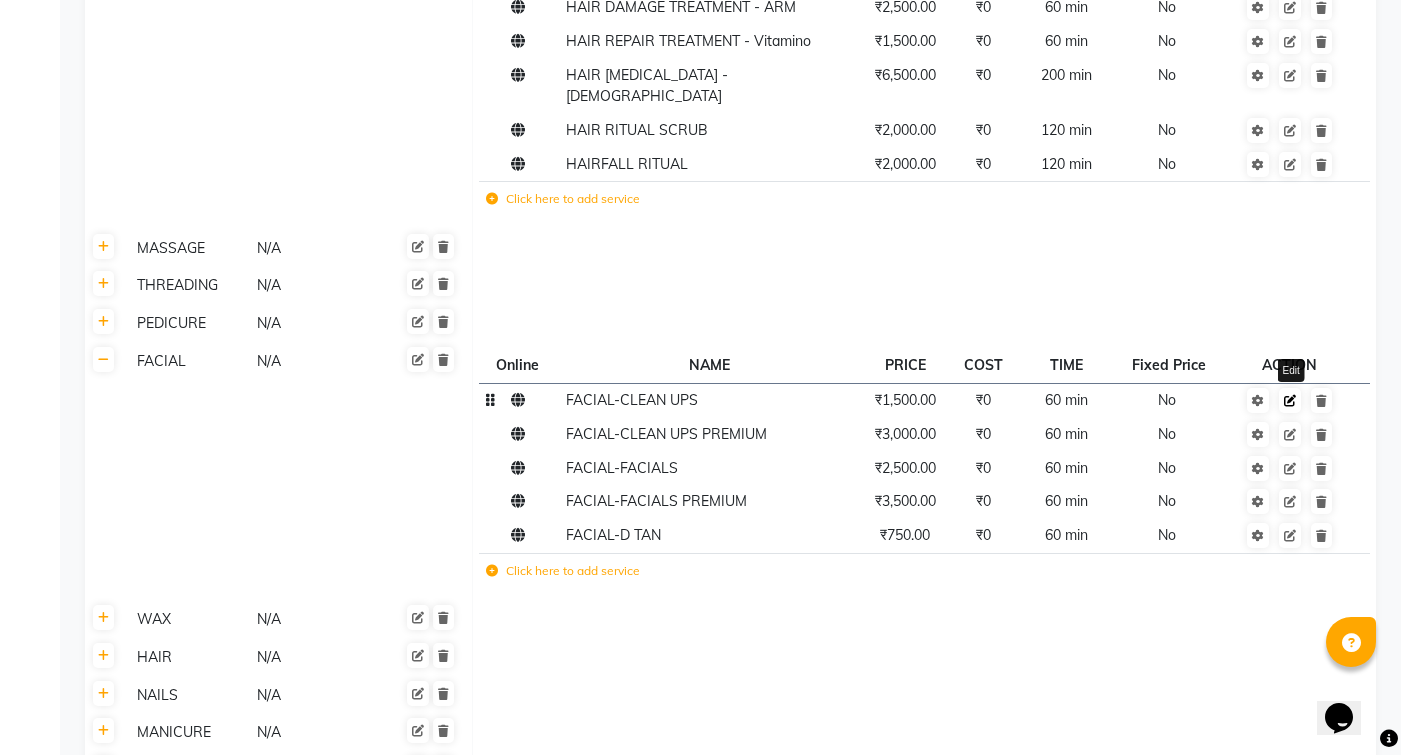 click 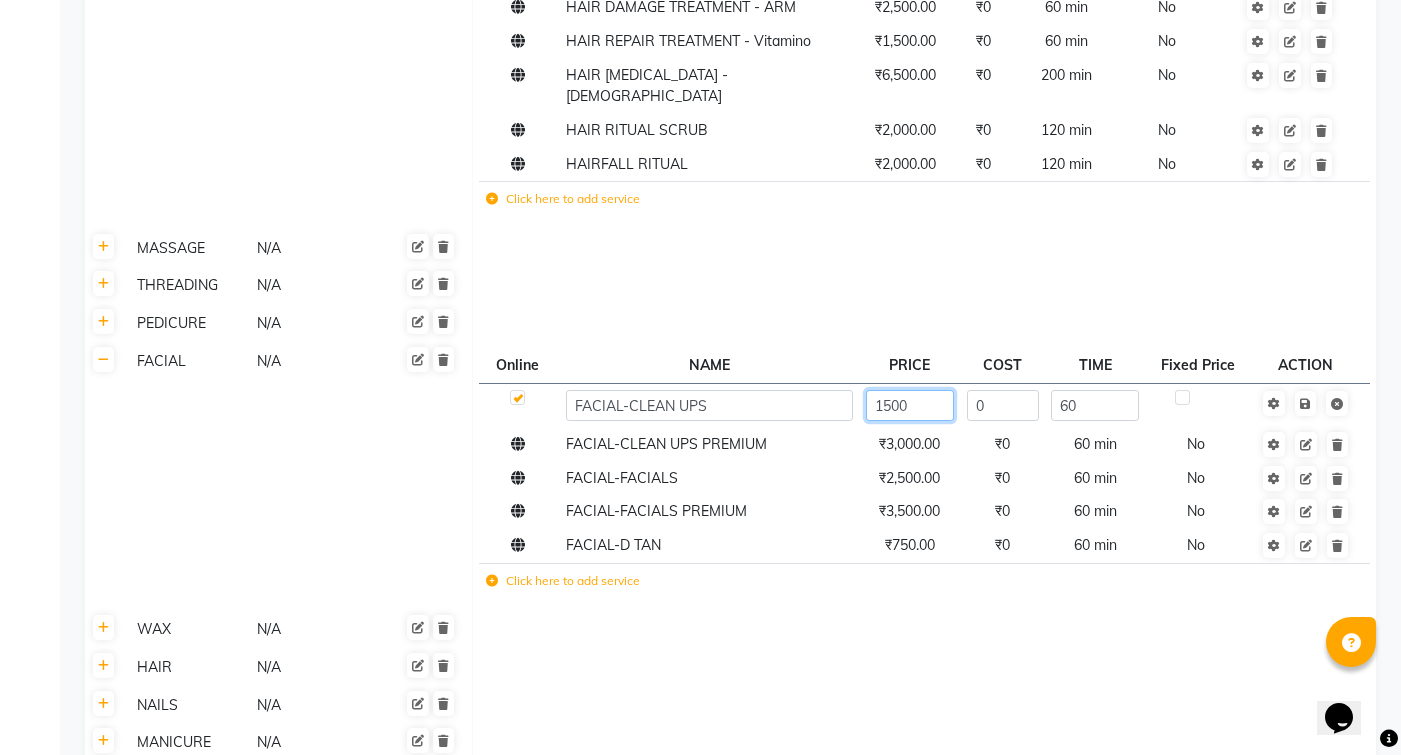 click on "1500" 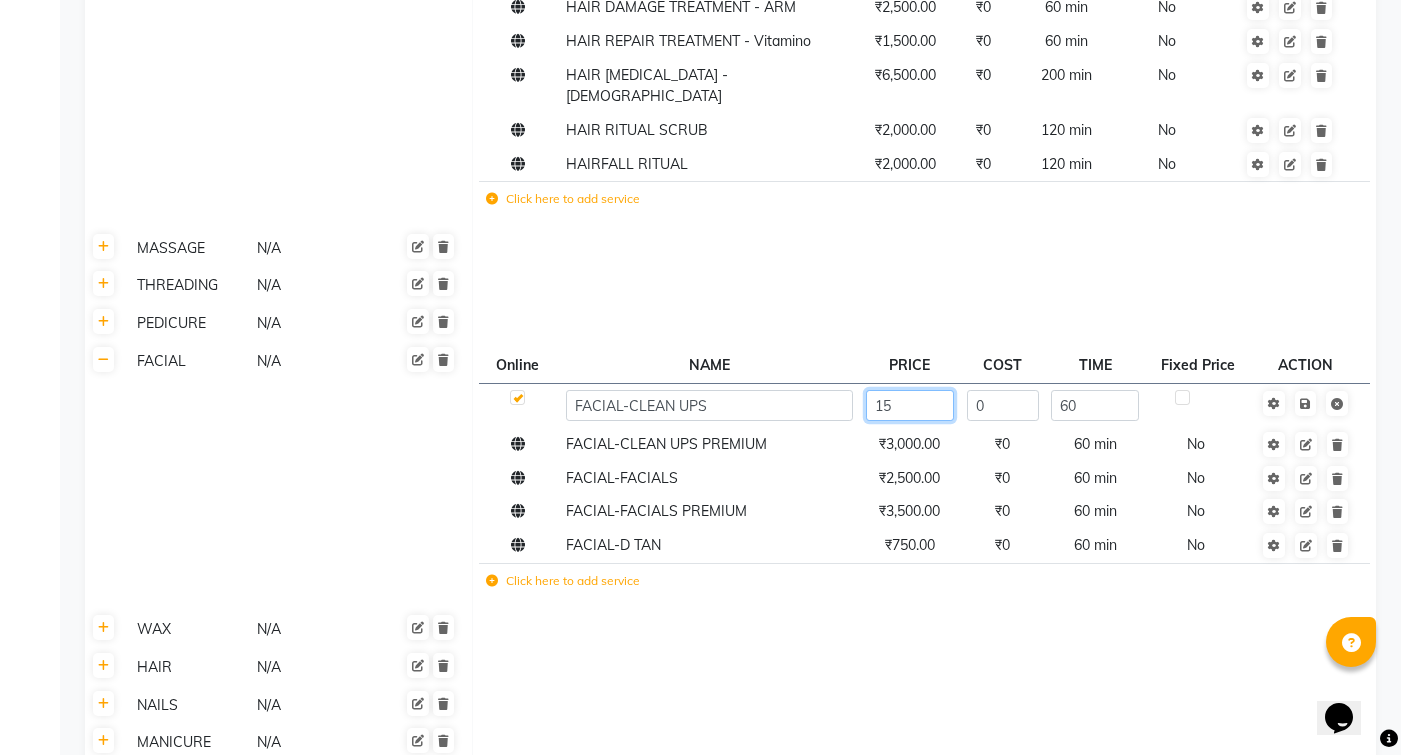 type on "1" 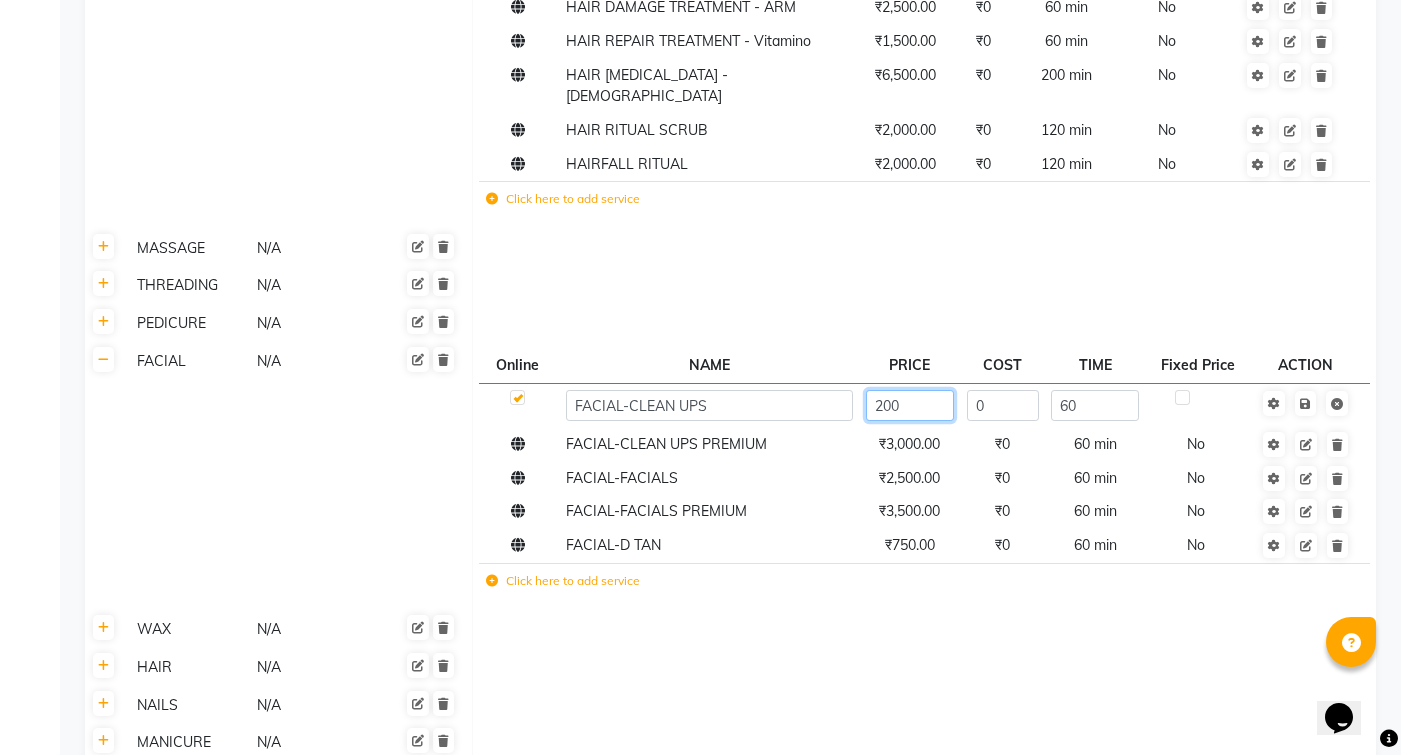 type on "2000" 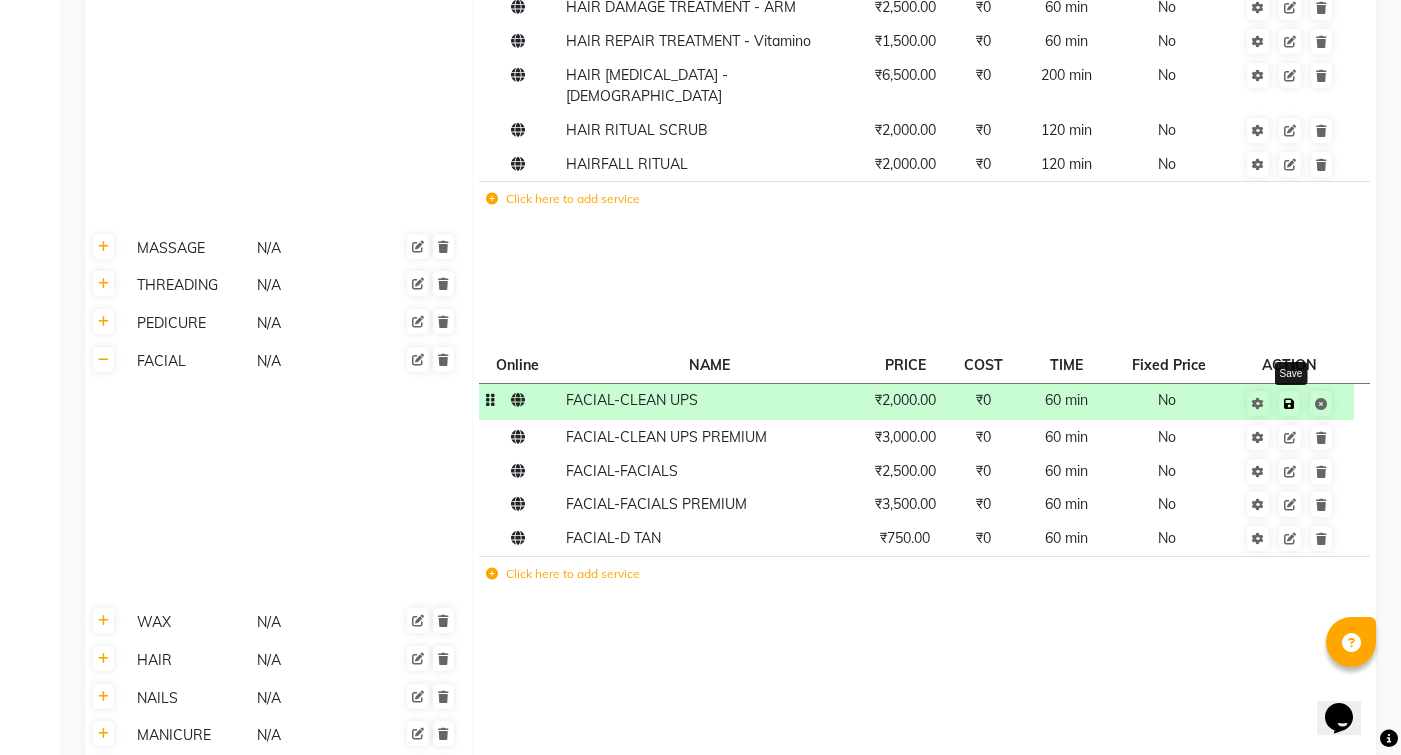 click 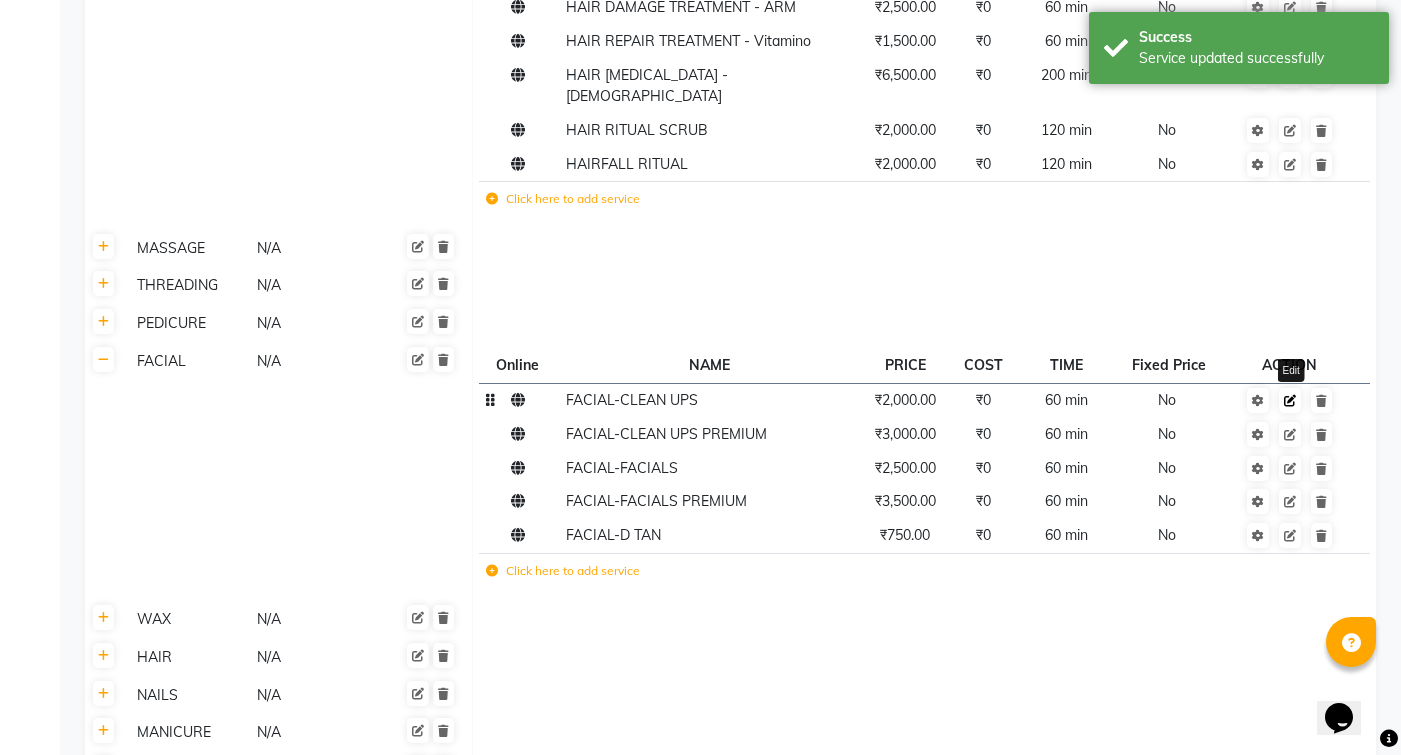 click 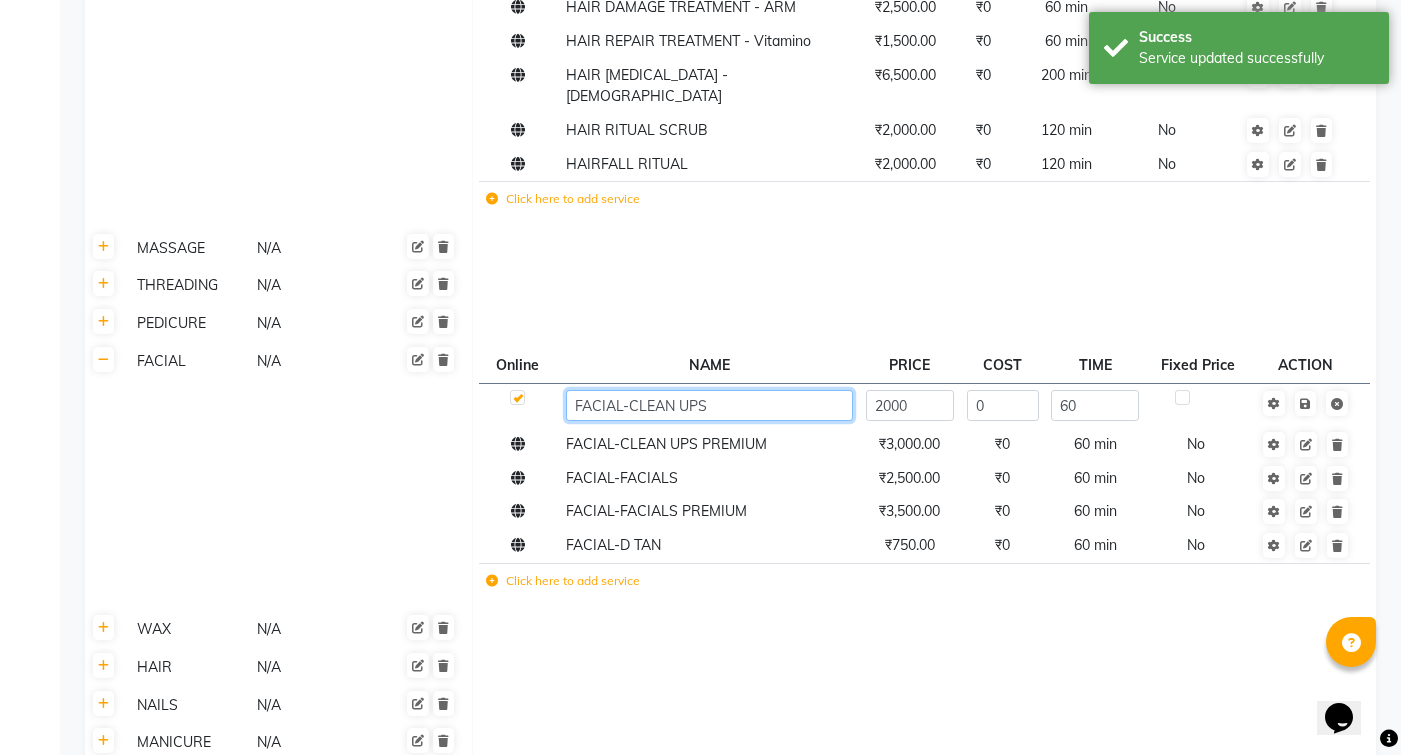 click on "FACIAL-CLEAN UPS" 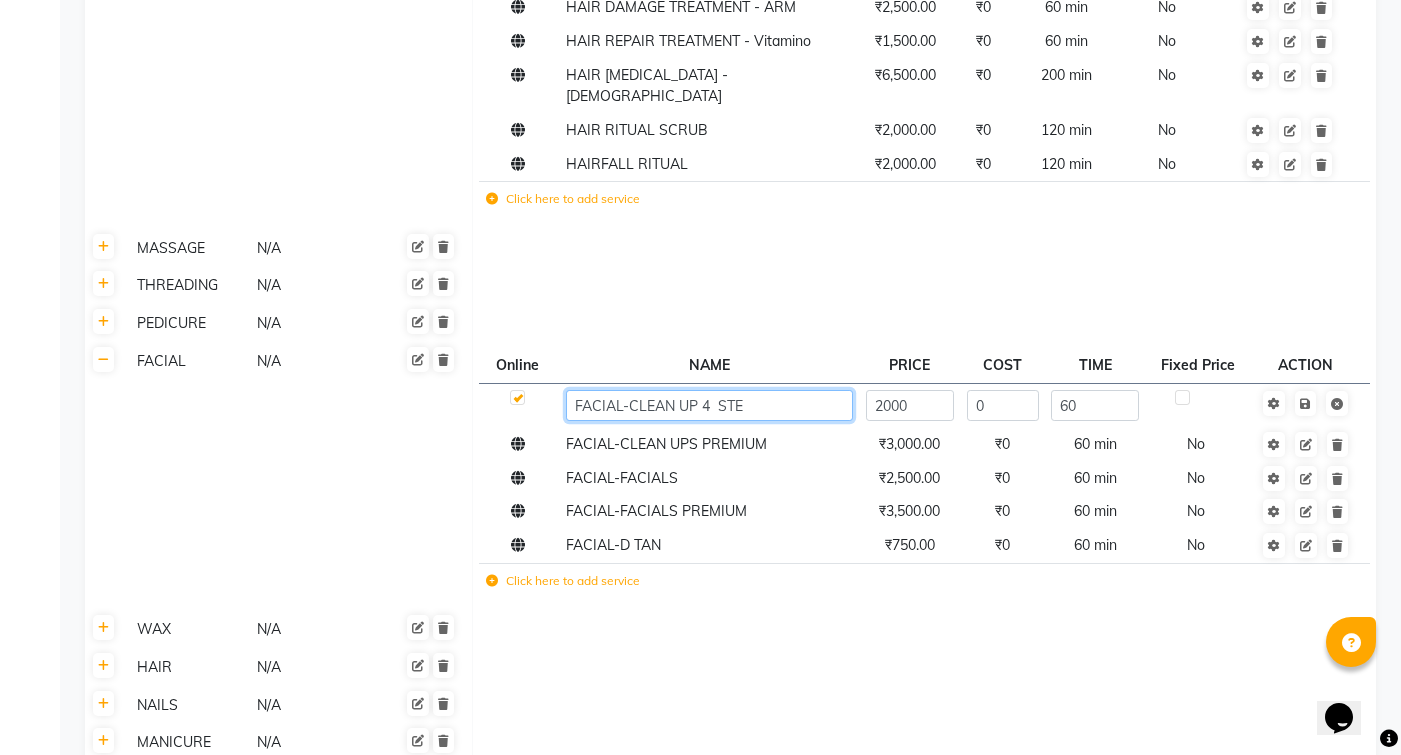 type on "FACIAL-CLEAN UP 4  STEP" 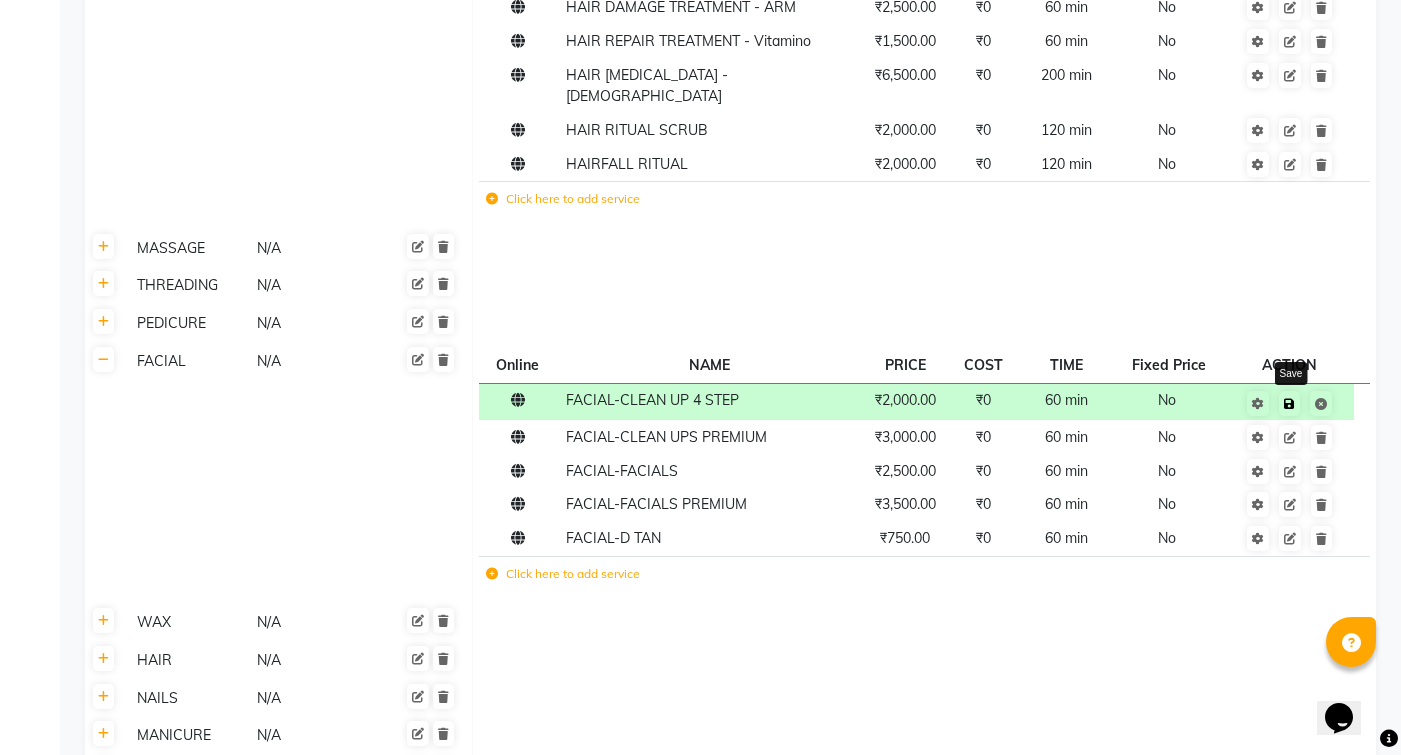click on "Save" 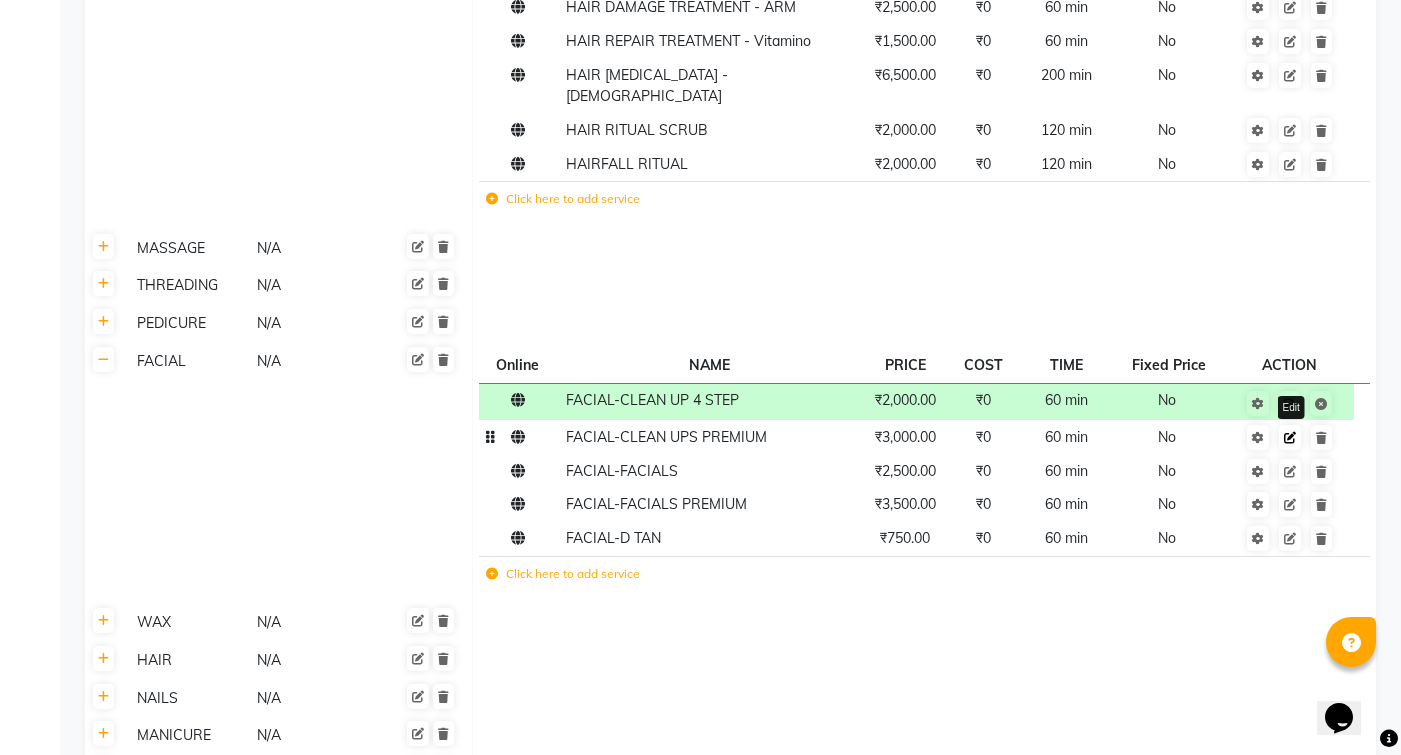 click 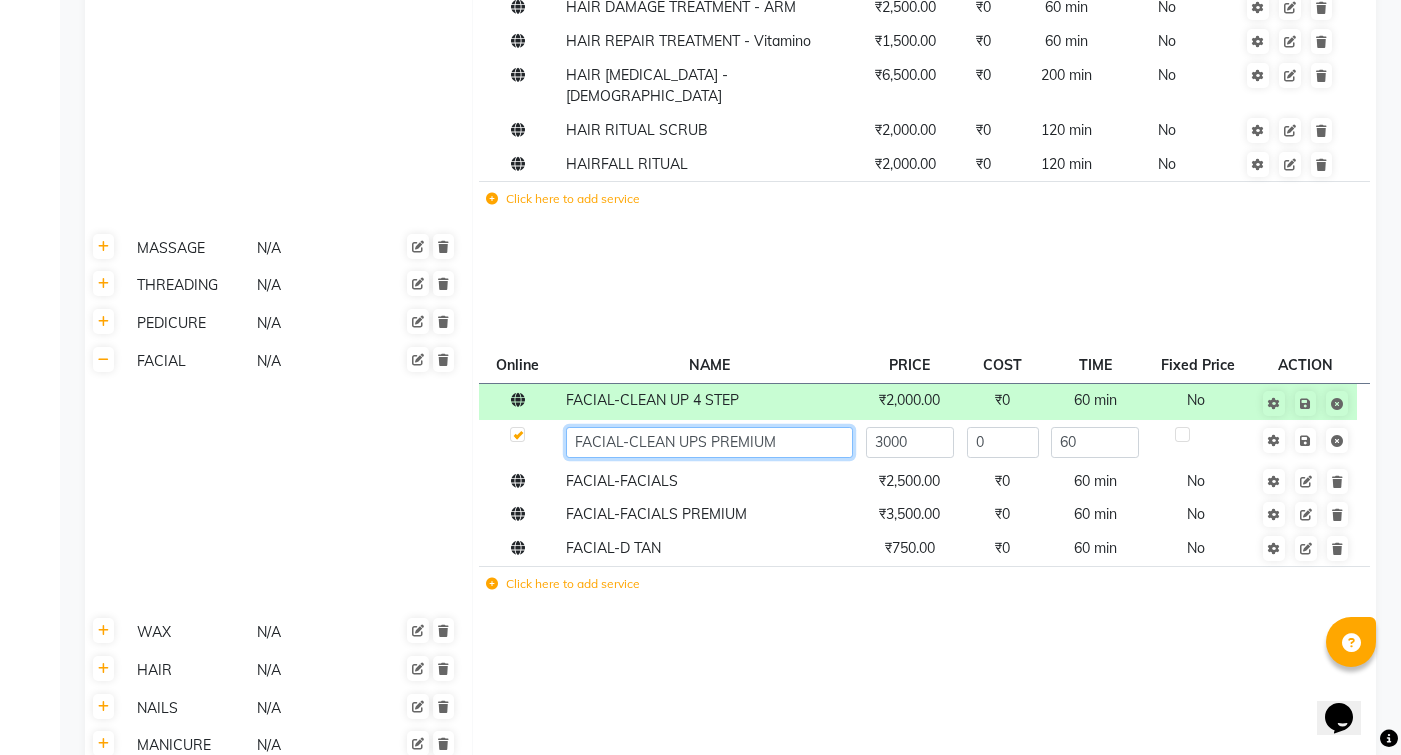 click on "FACIAL-CLEAN UPS PREMIUM" 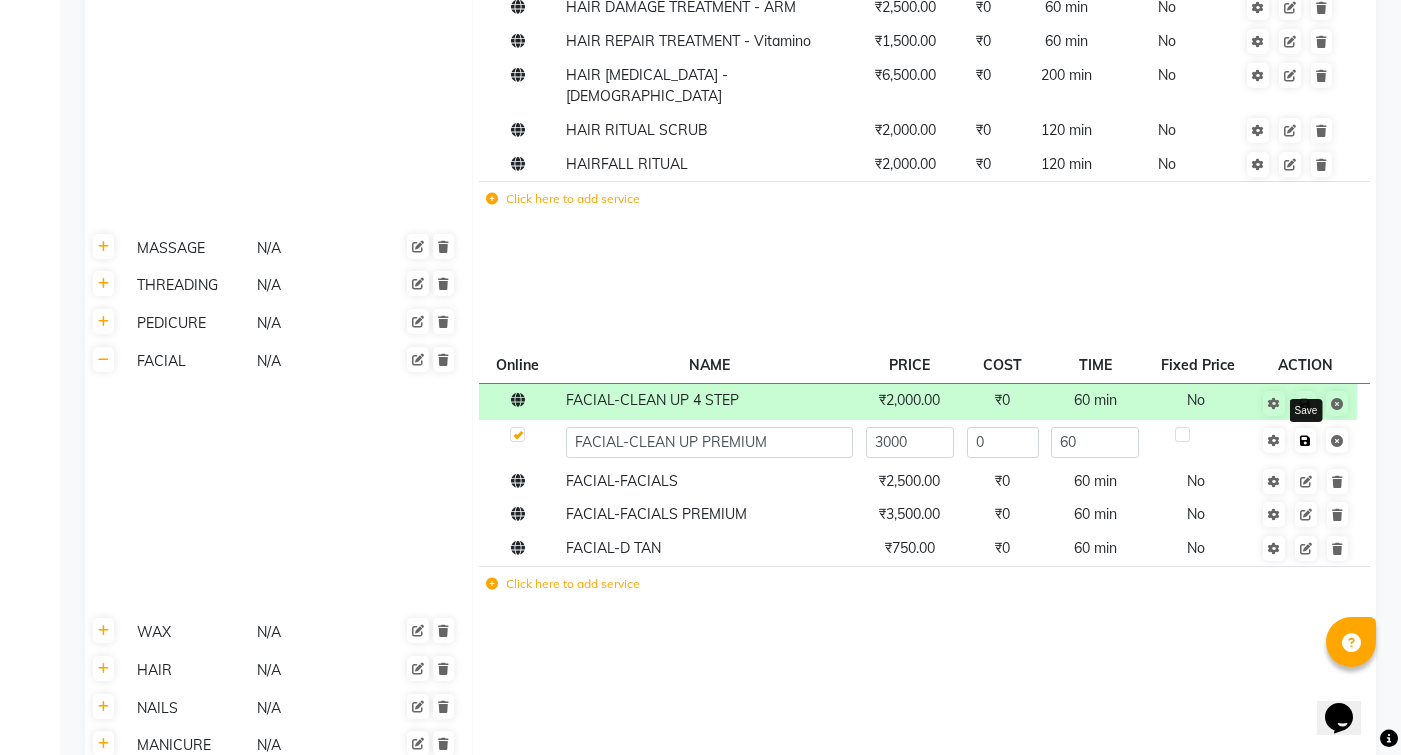 click on "Save" 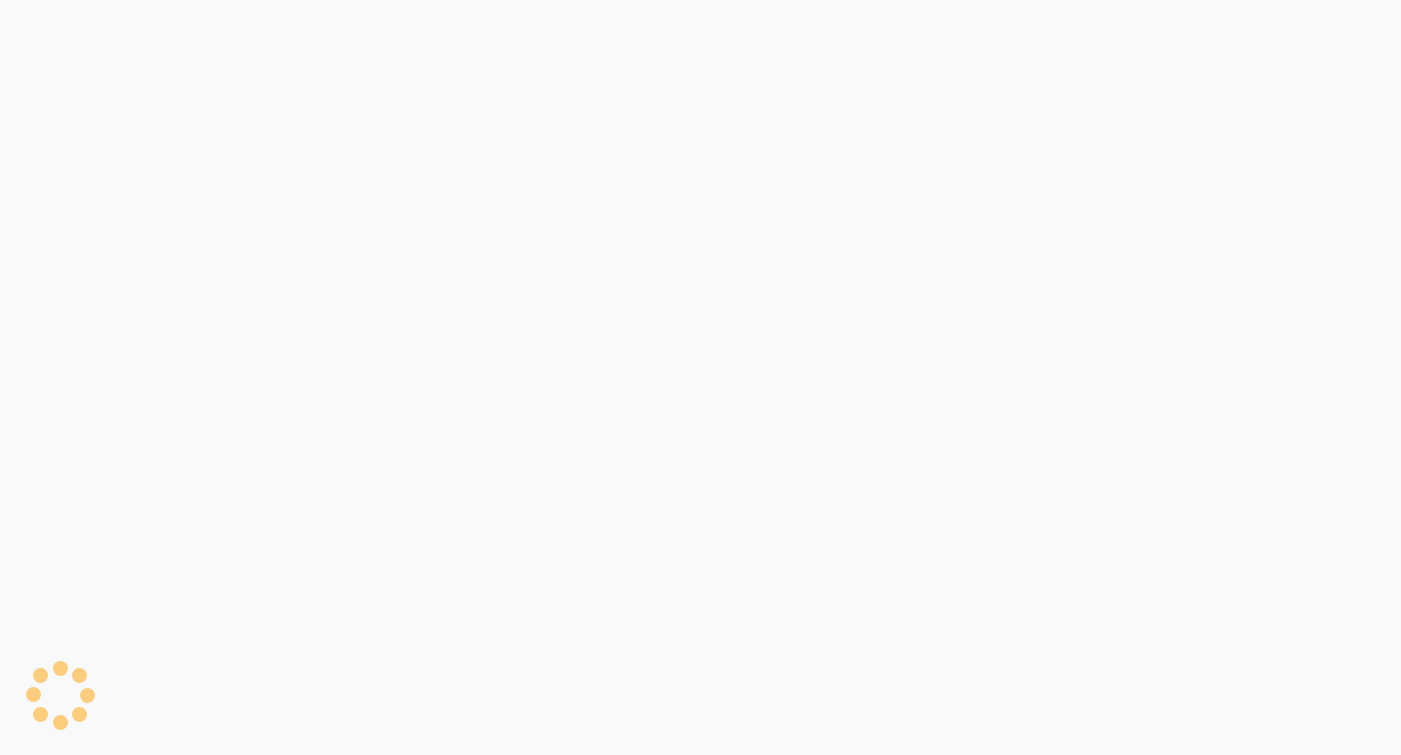 scroll, scrollTop: 0, scrollLeft: 0, axis: both 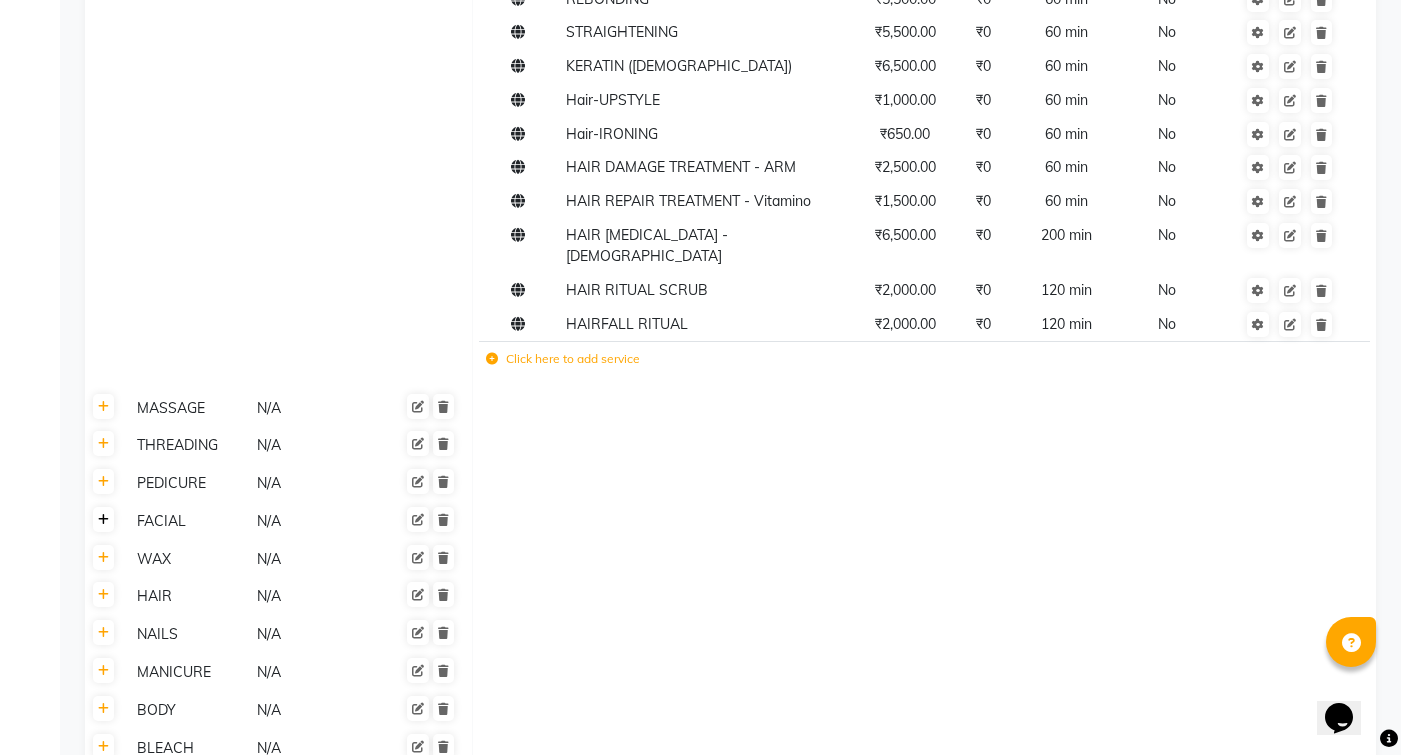 click 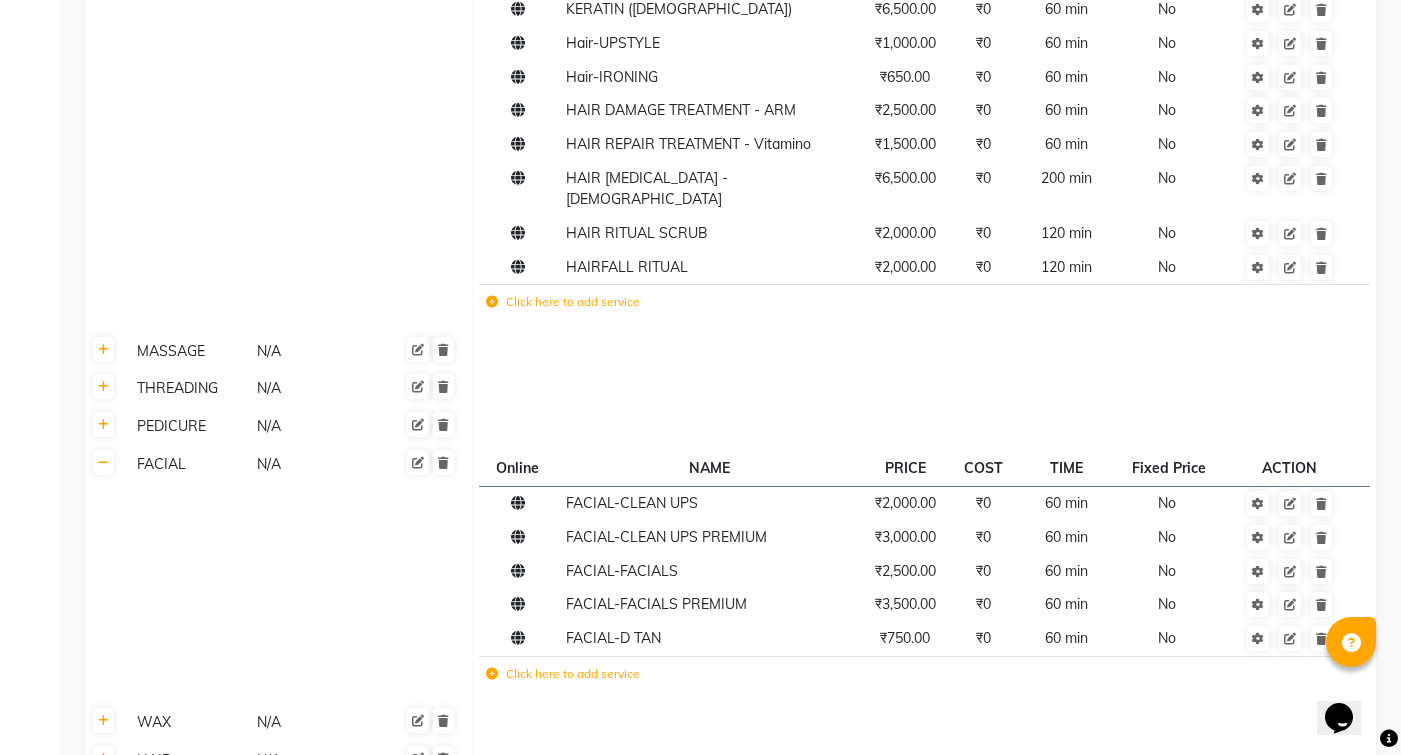 scroll, scrollTop: 1206, scrollLeft: 0, axis: vertical 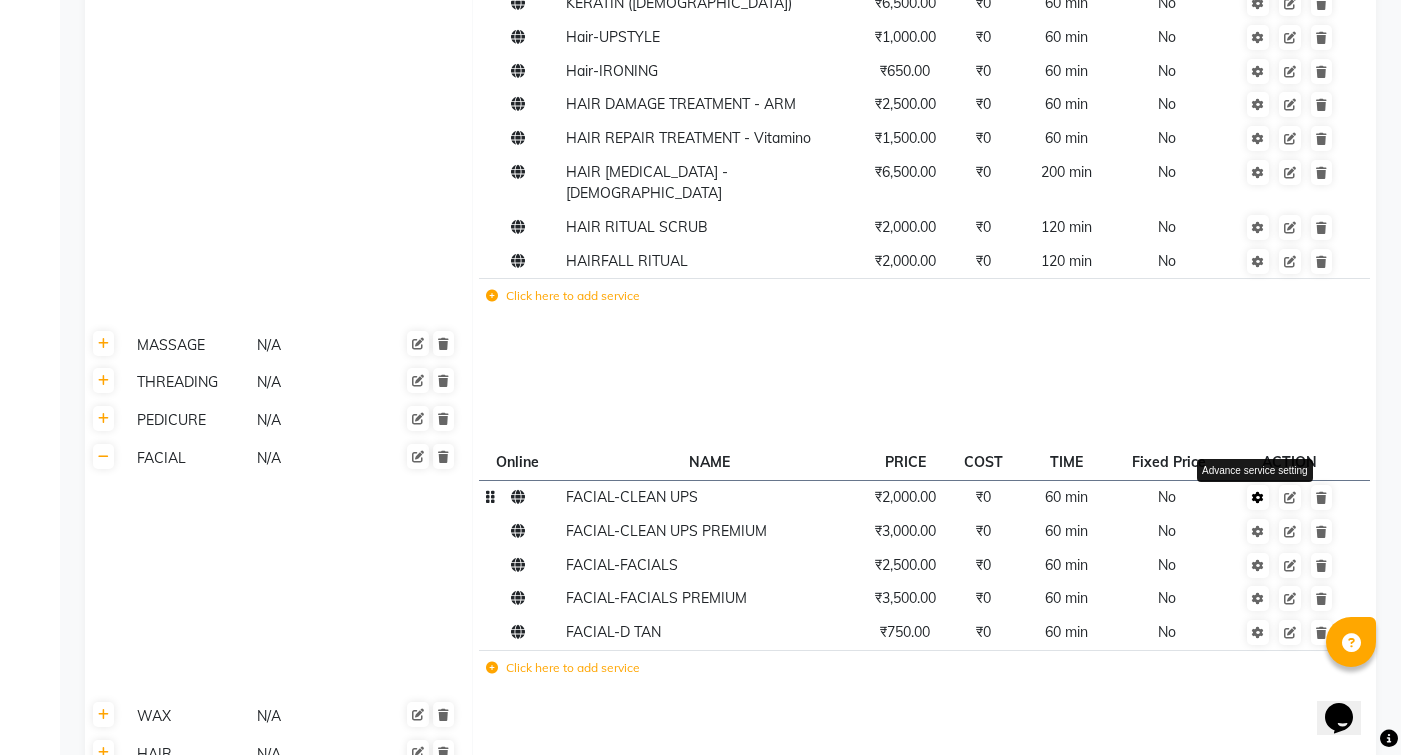 click 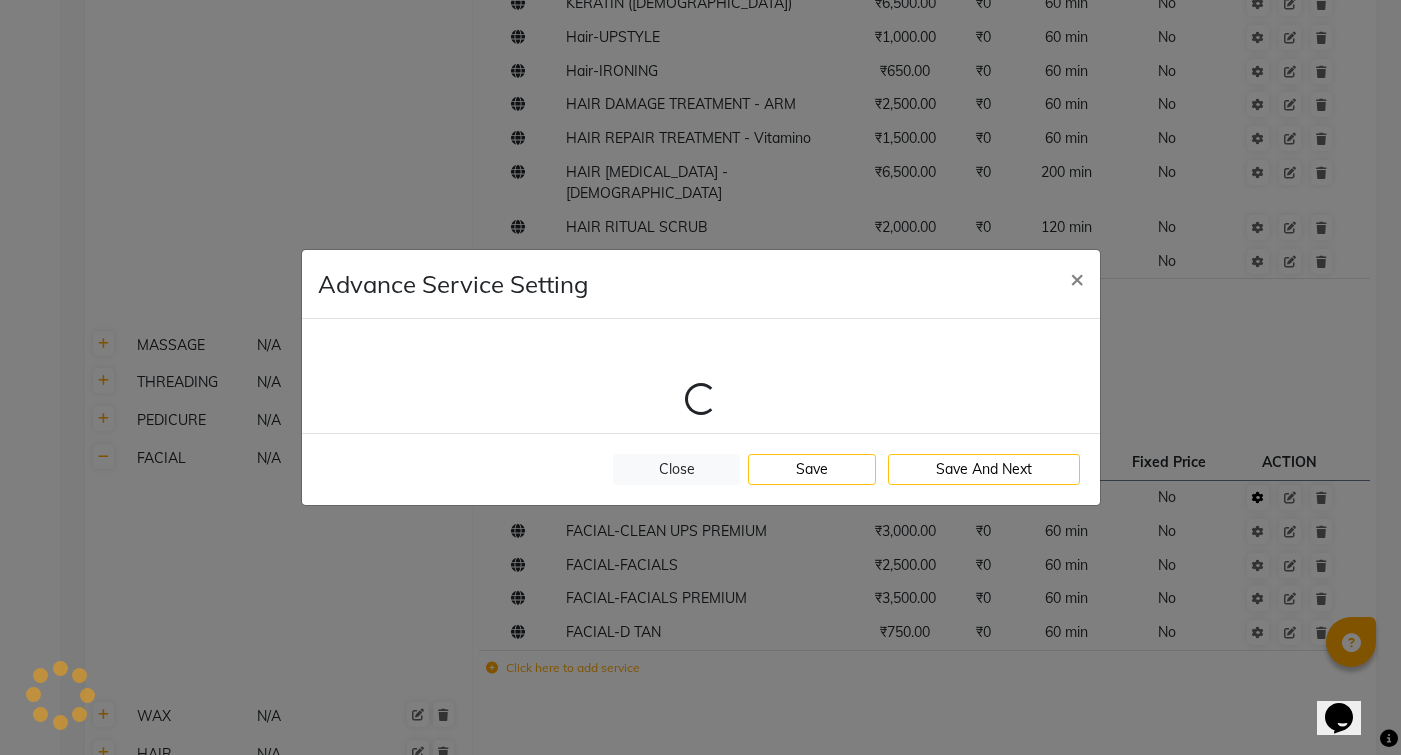 select on "5: 82605" 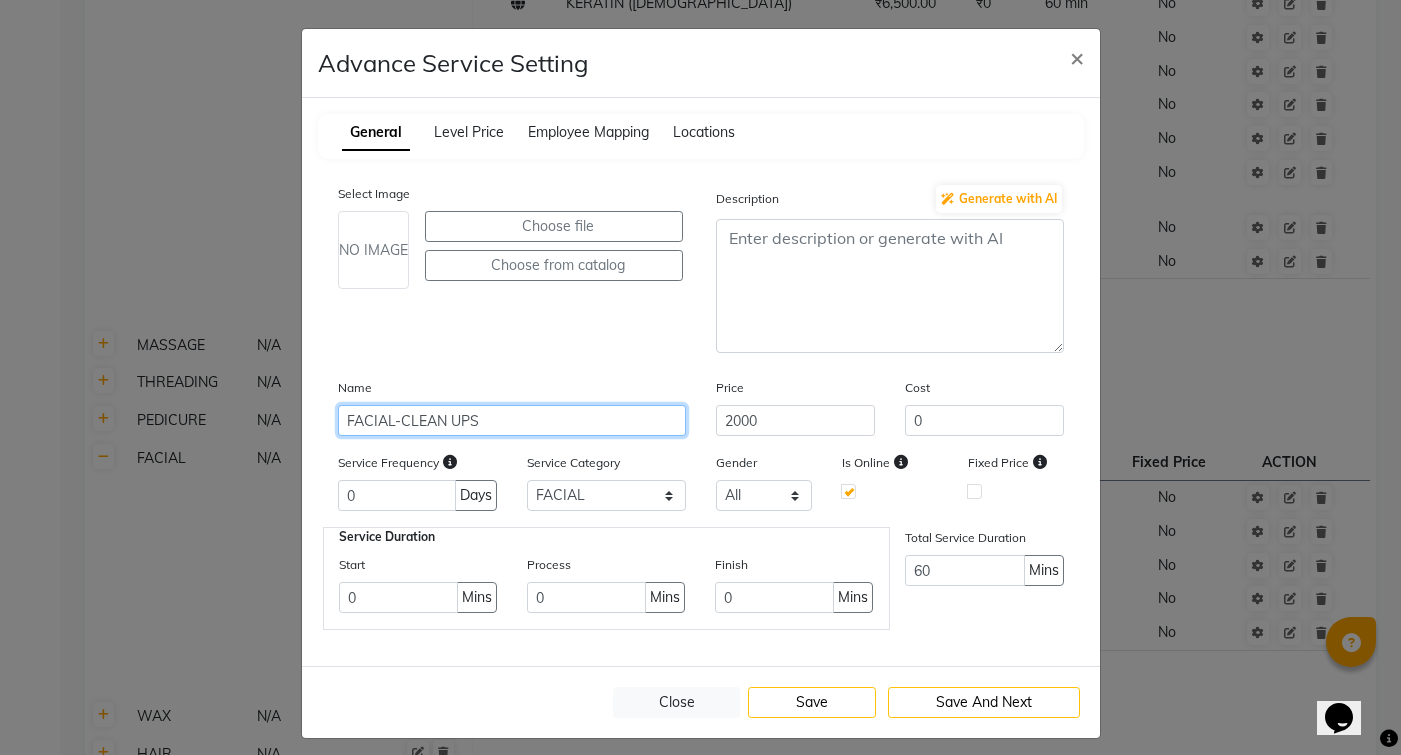 click on "FACIAL-CLEAN UPS" 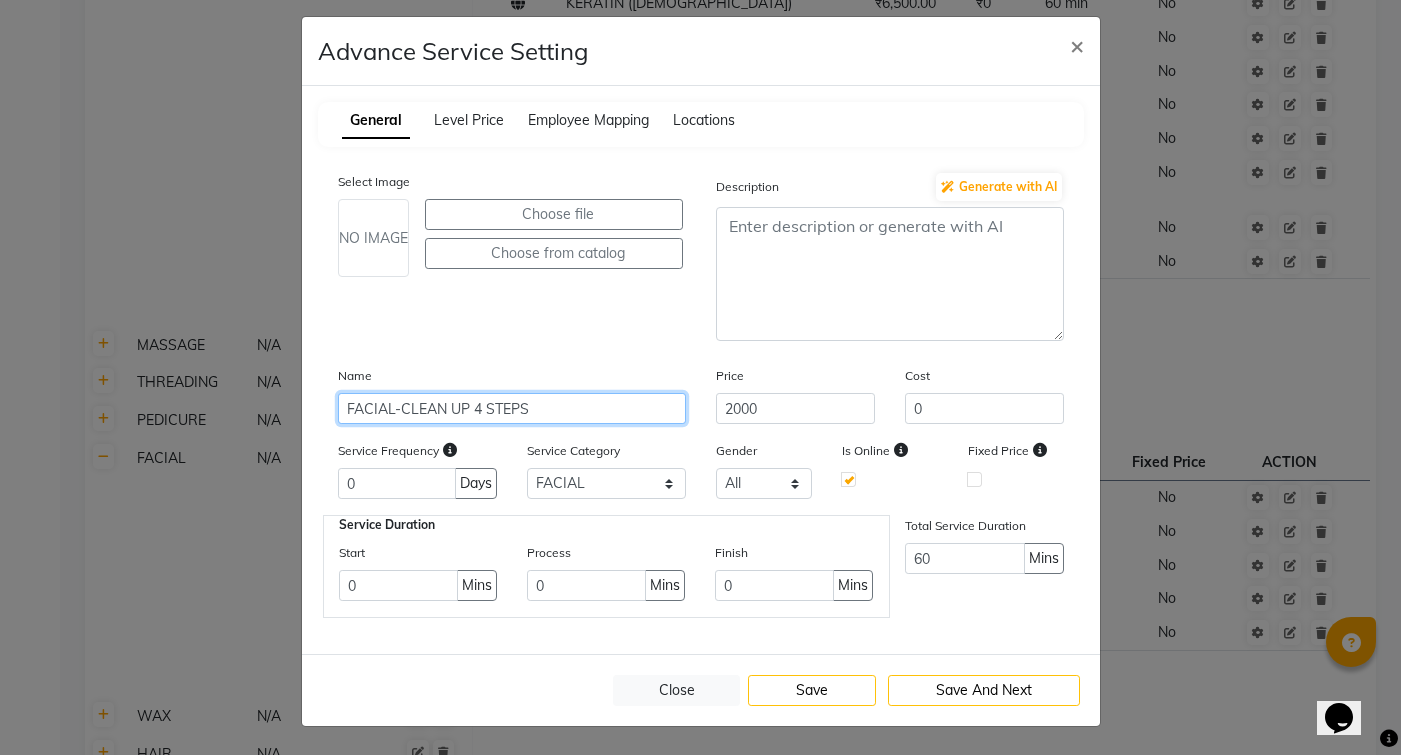scroll, scrollTop: 12, scrollLeft: 0, axis: vertical 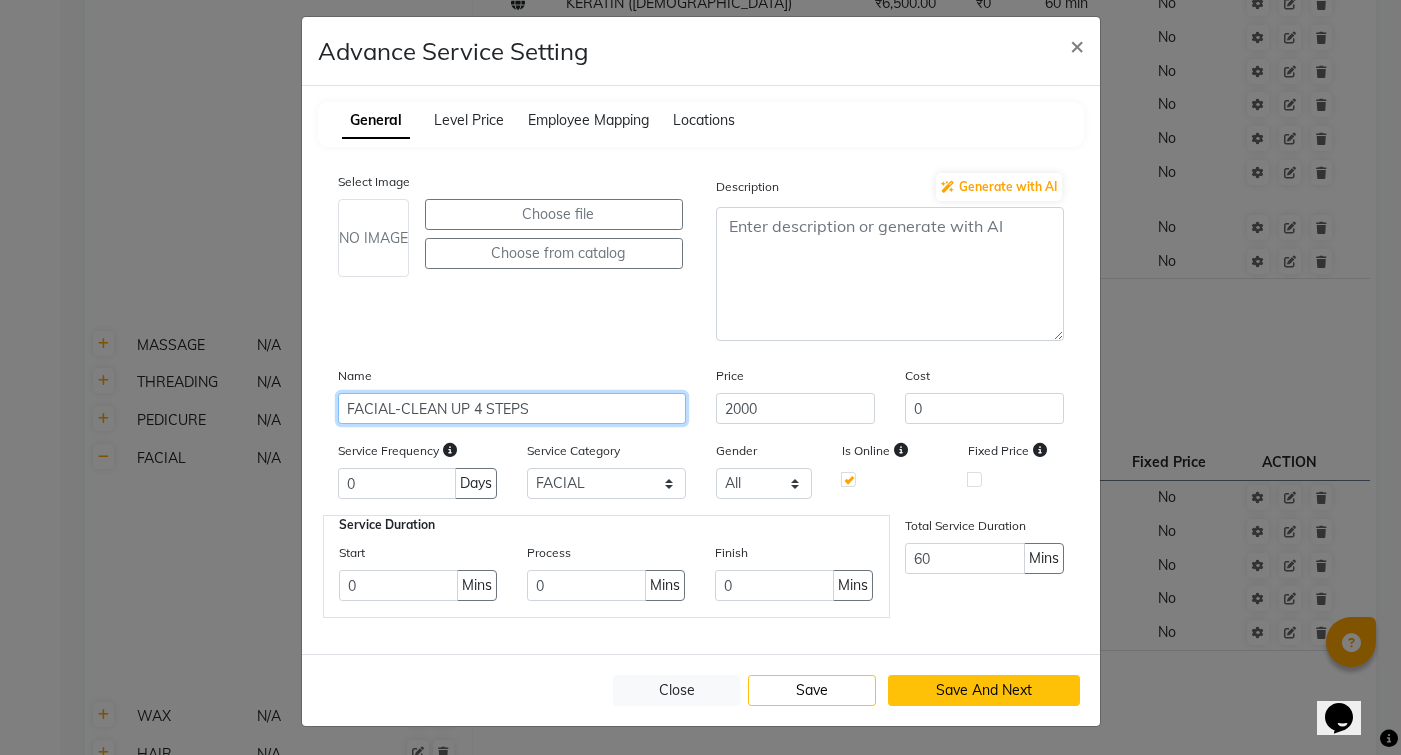 type on "FACIAL-CLEAN UP 4 STEPS" 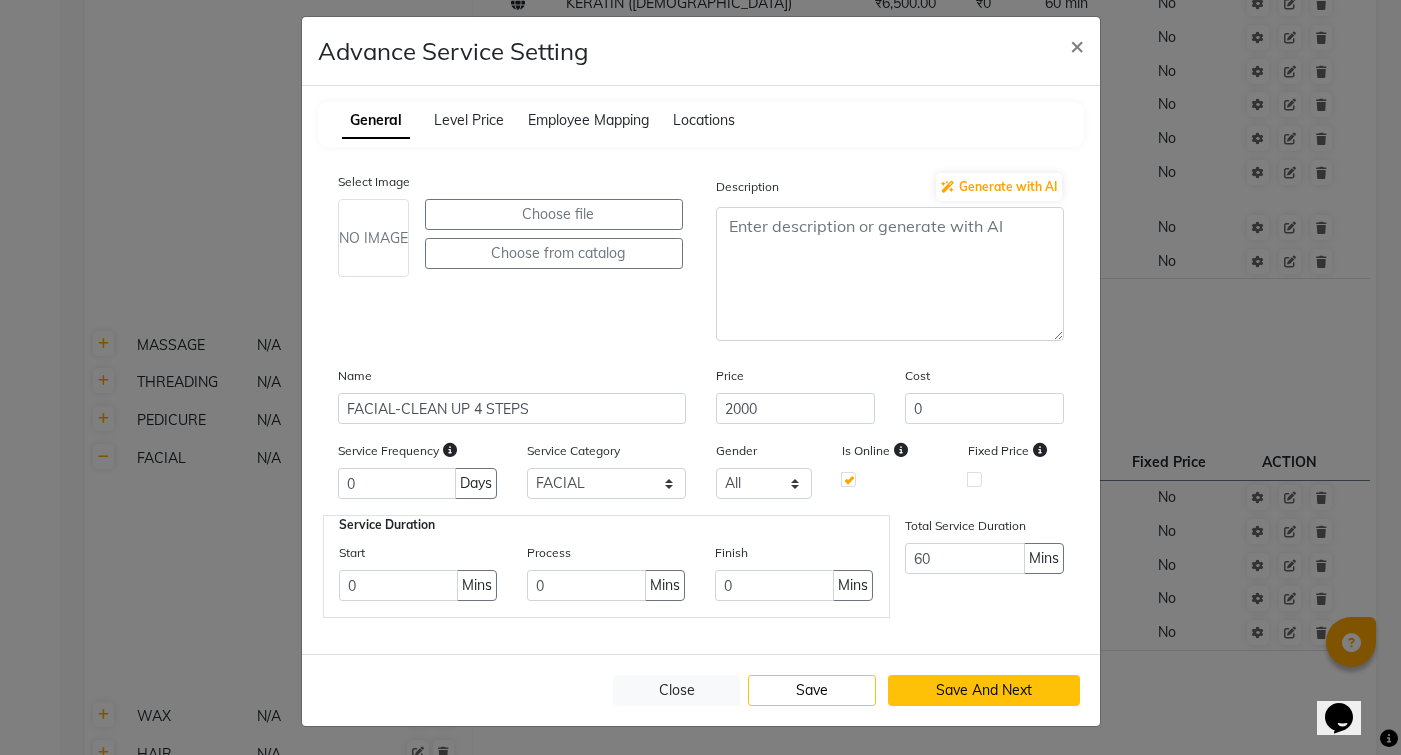 click on "Save And Next" 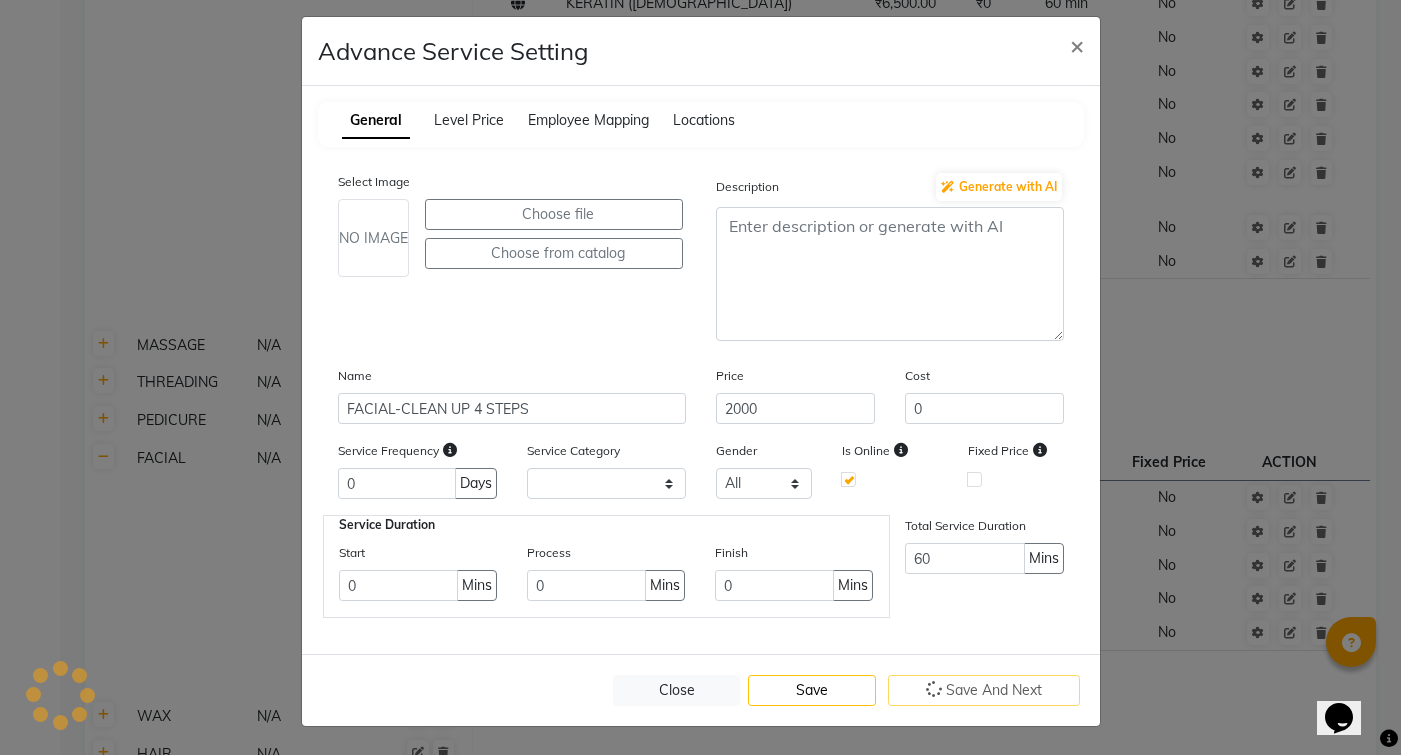 scroll, scrollTop: 0, scrollLeft: 0, axis: both 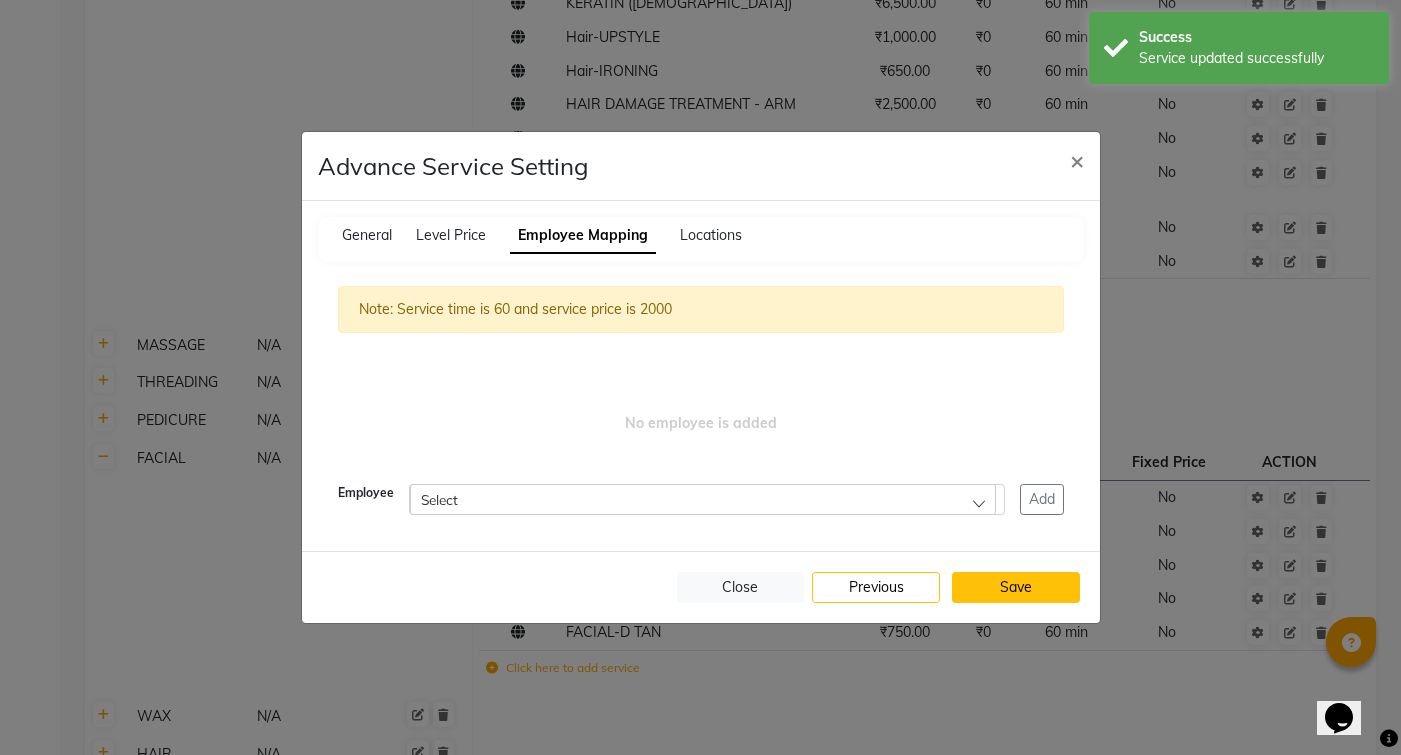 click on "Save" 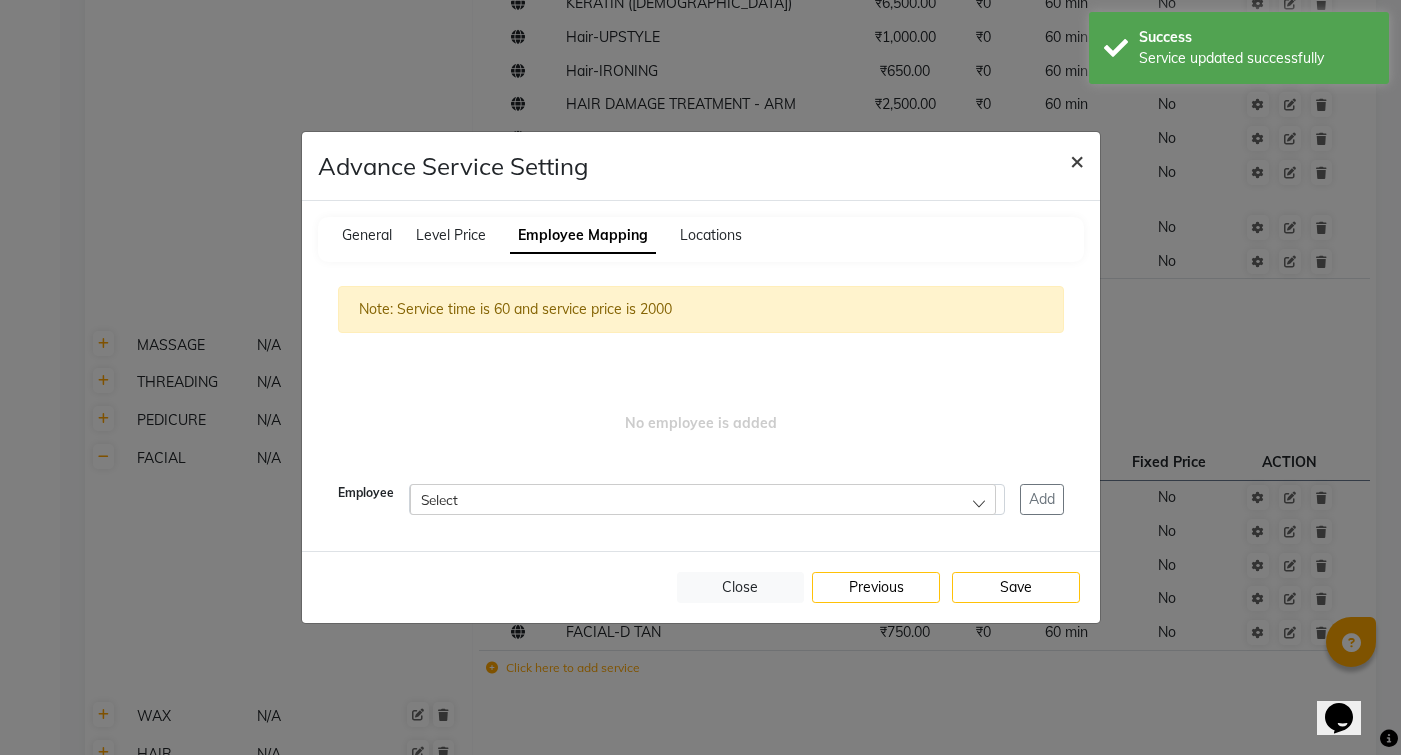 click on "×" 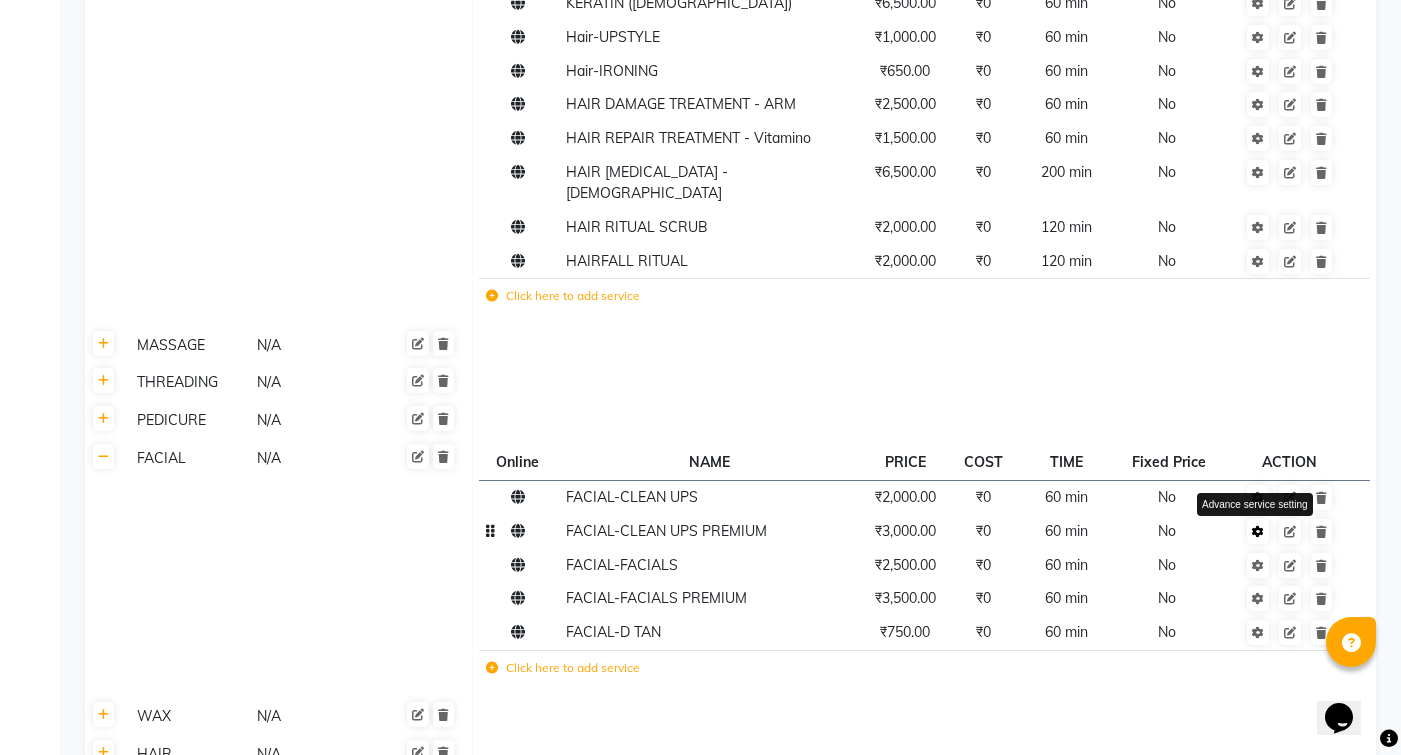 click 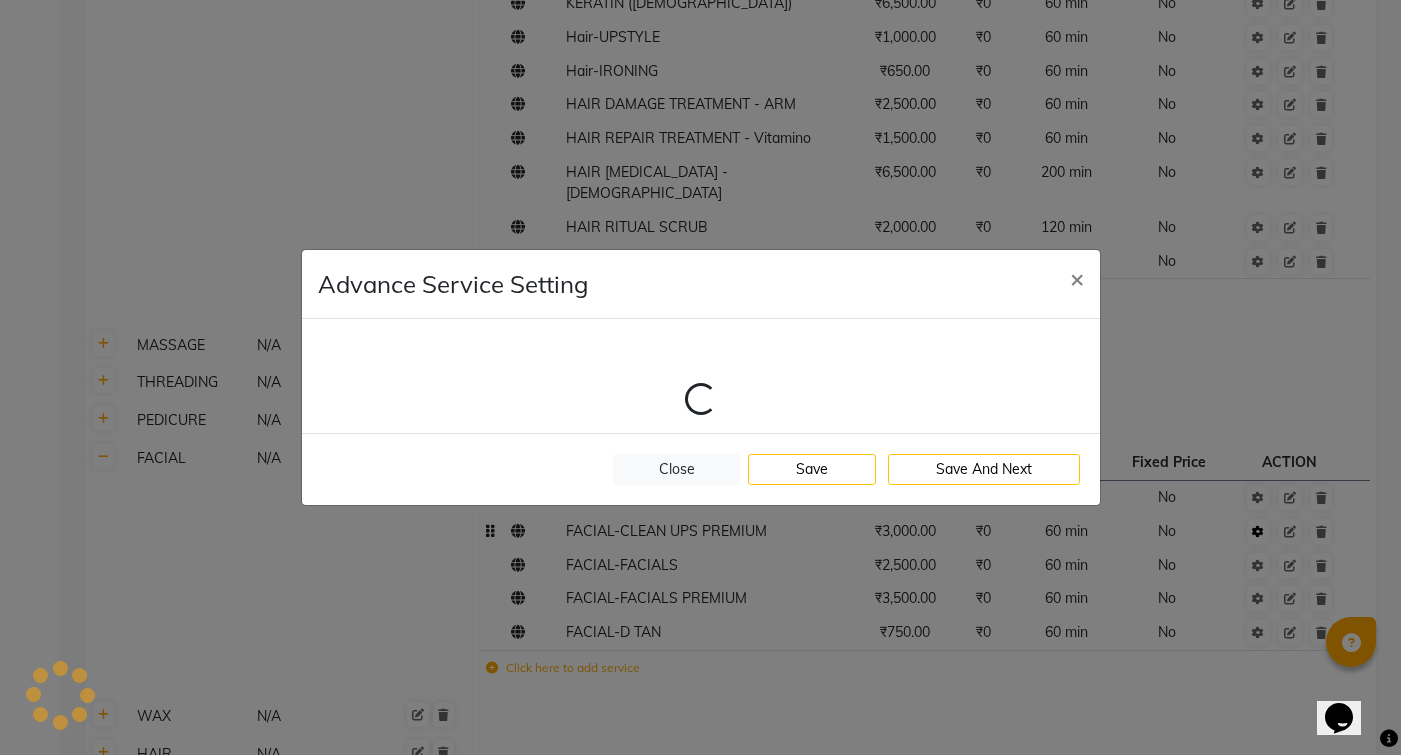 select on "5: 82605" 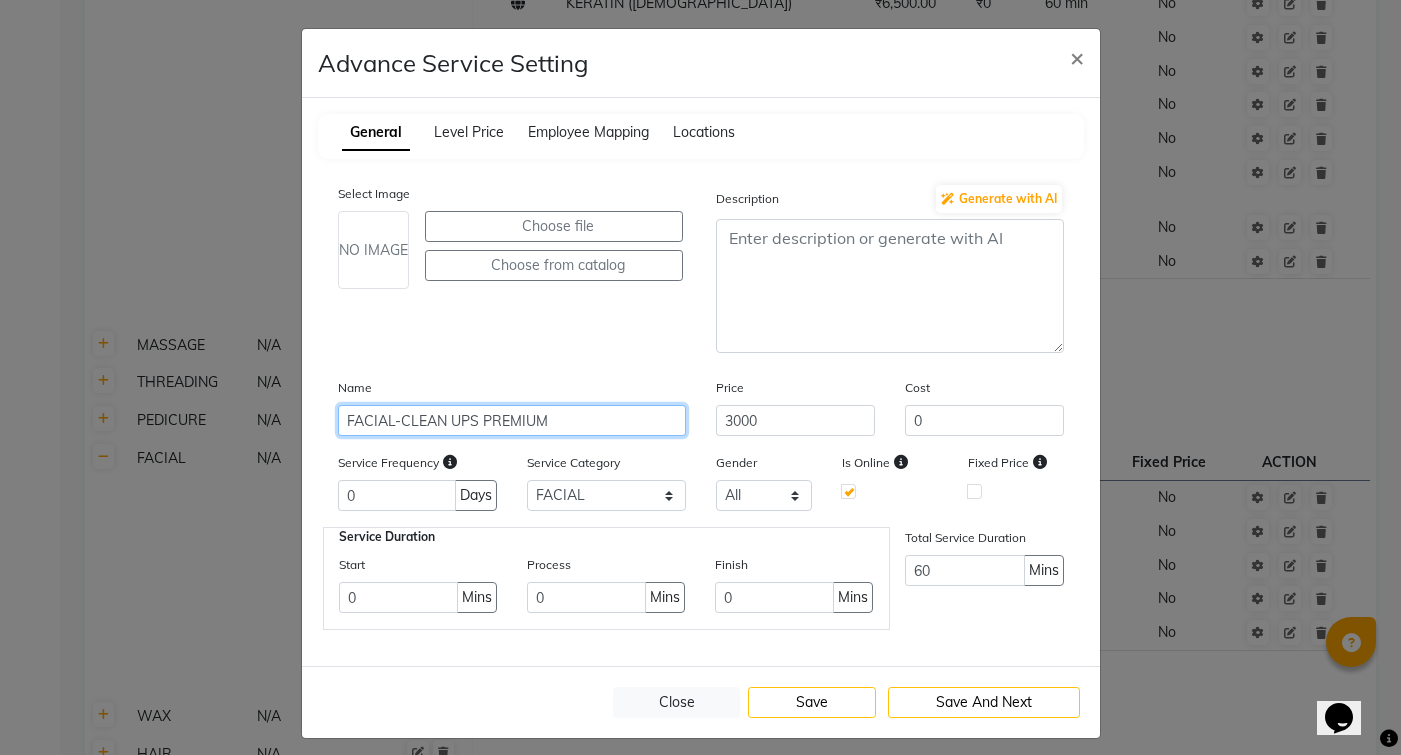 click on "FACIAL-CLEAN UPS PREMIUM" 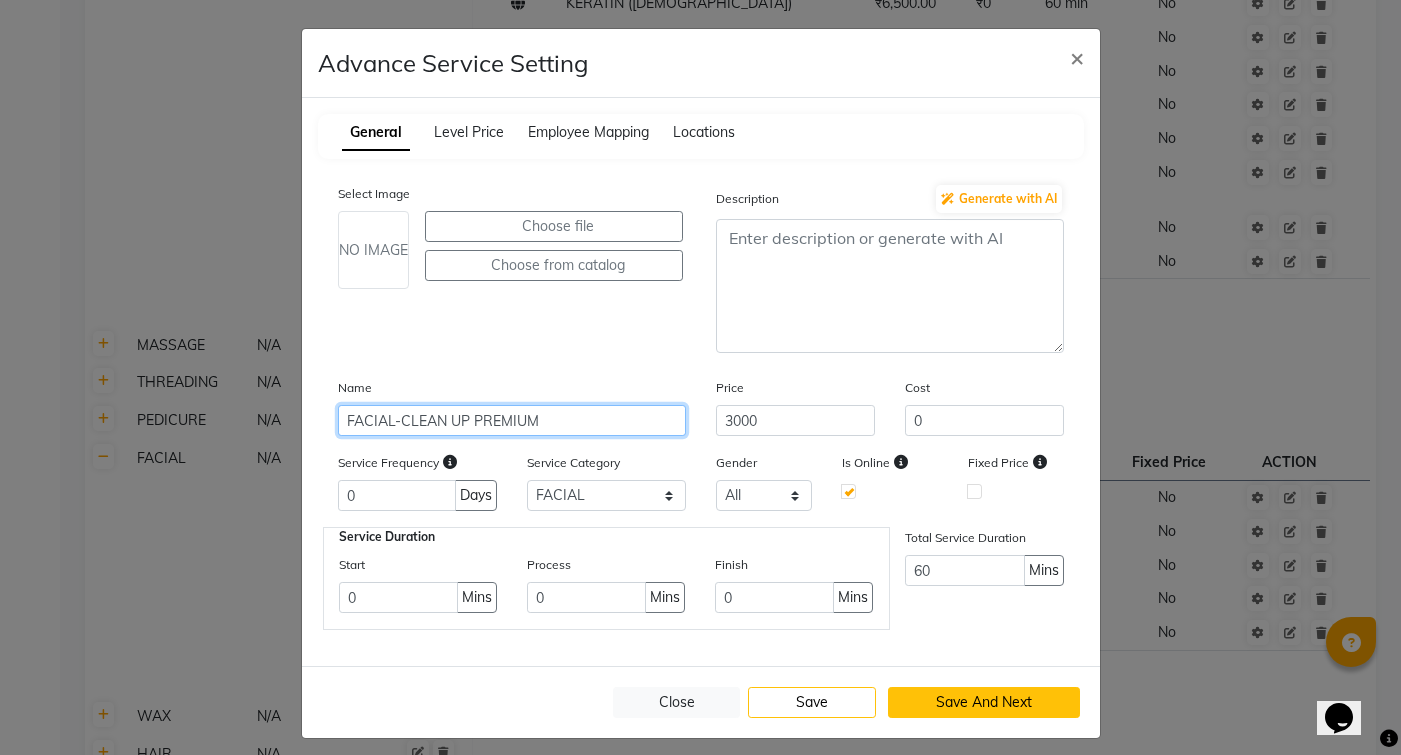 type on "FACIAL-CLEAN UP PREMIUM" 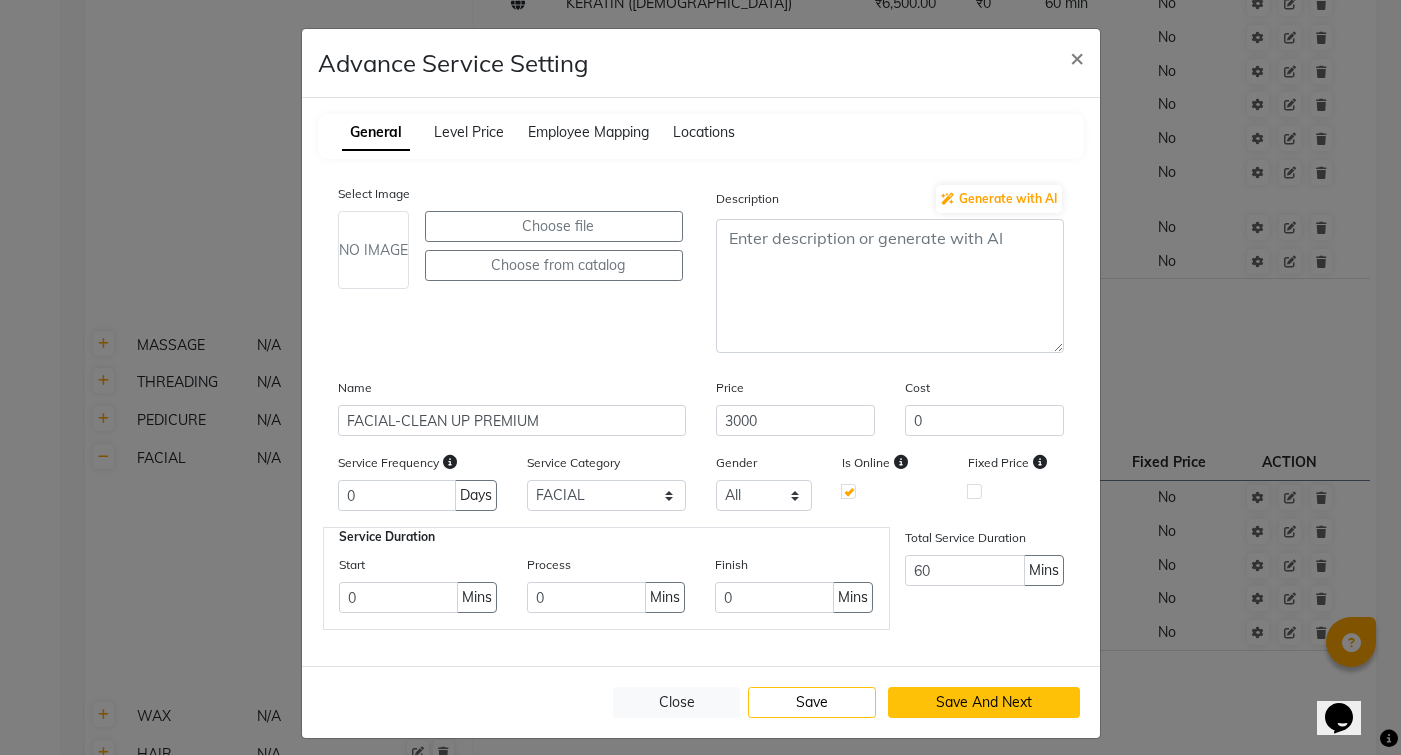 click on "Save And Next" 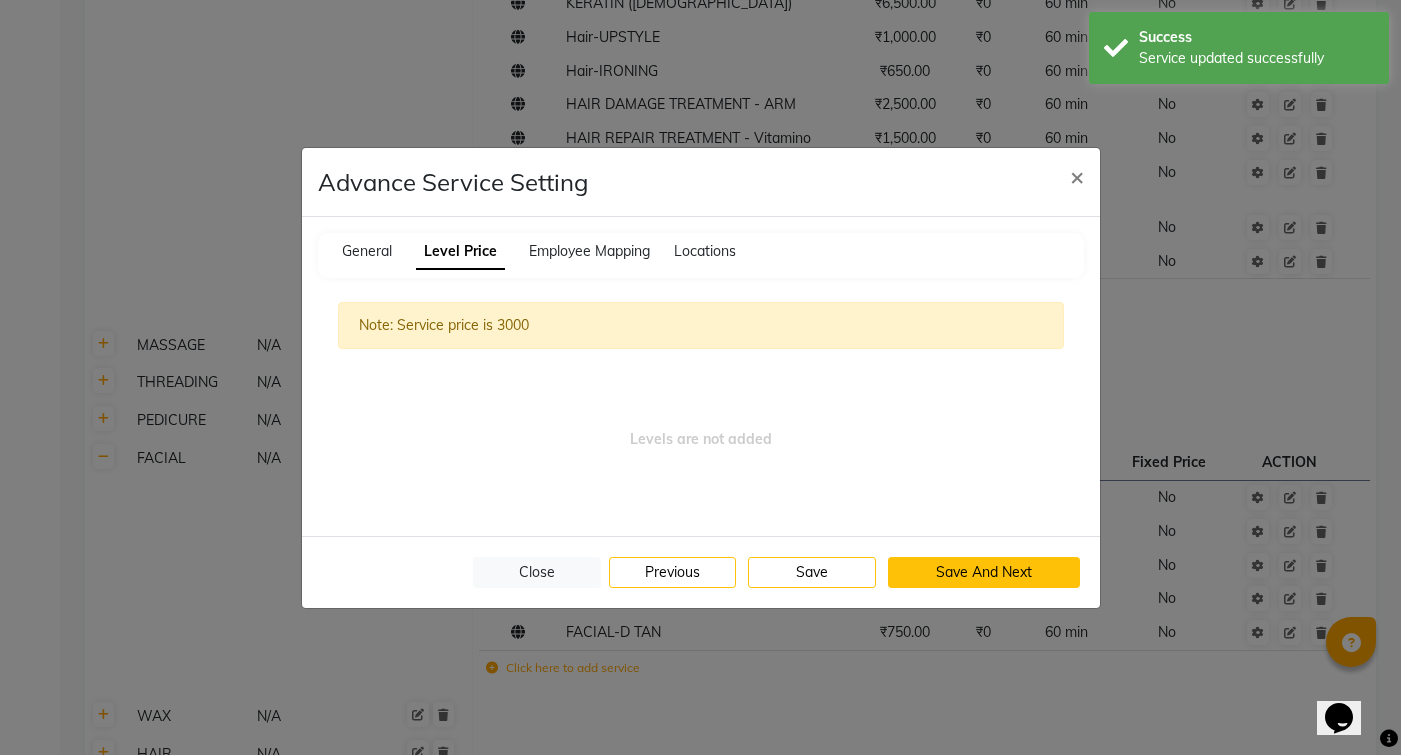 click on "Save And Next" 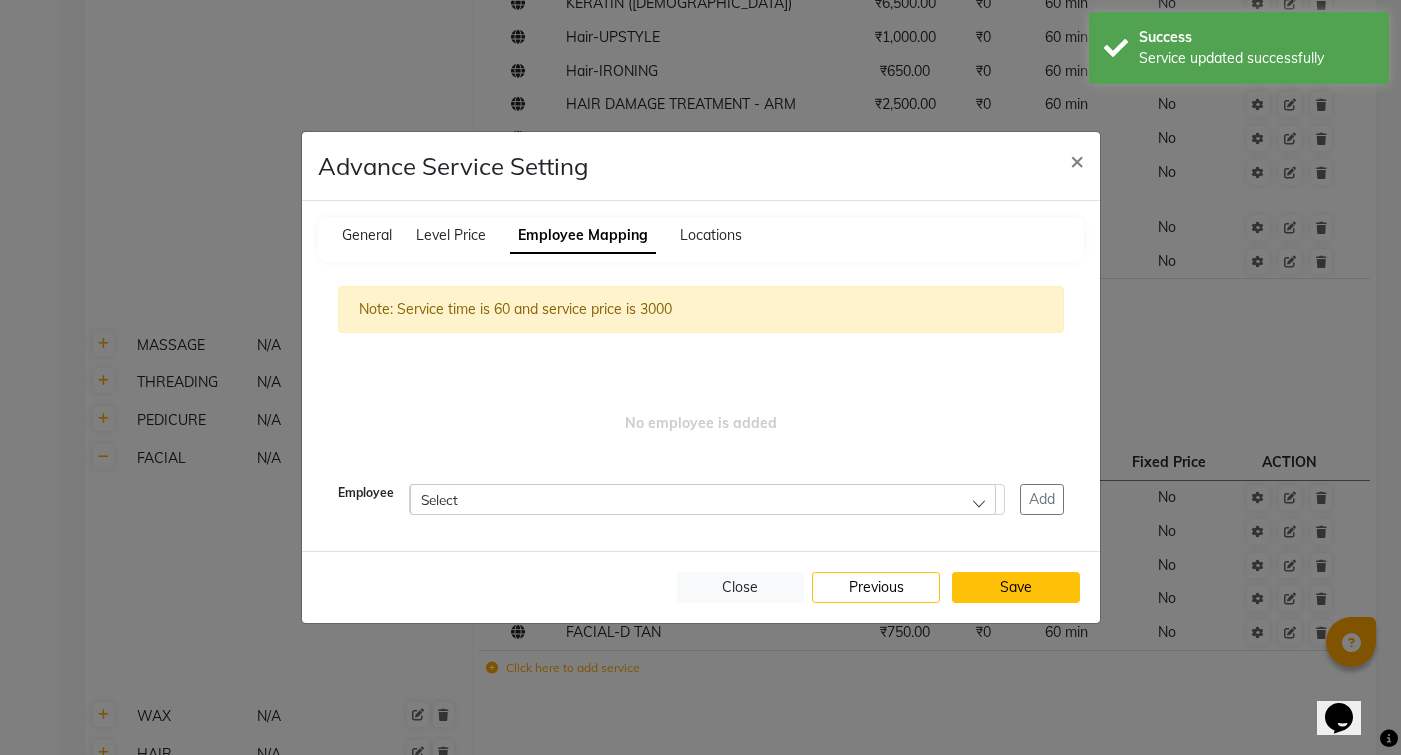 click on "Save" 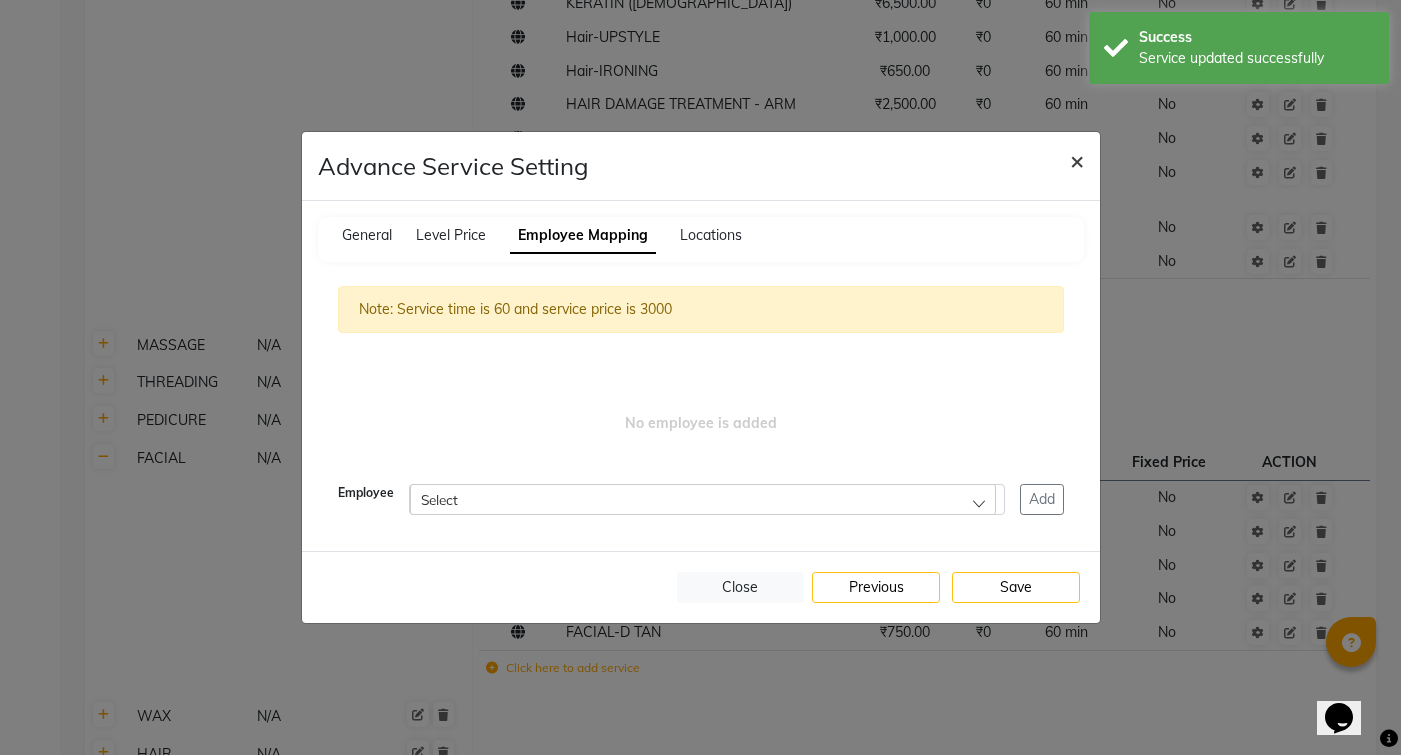 click on "×" 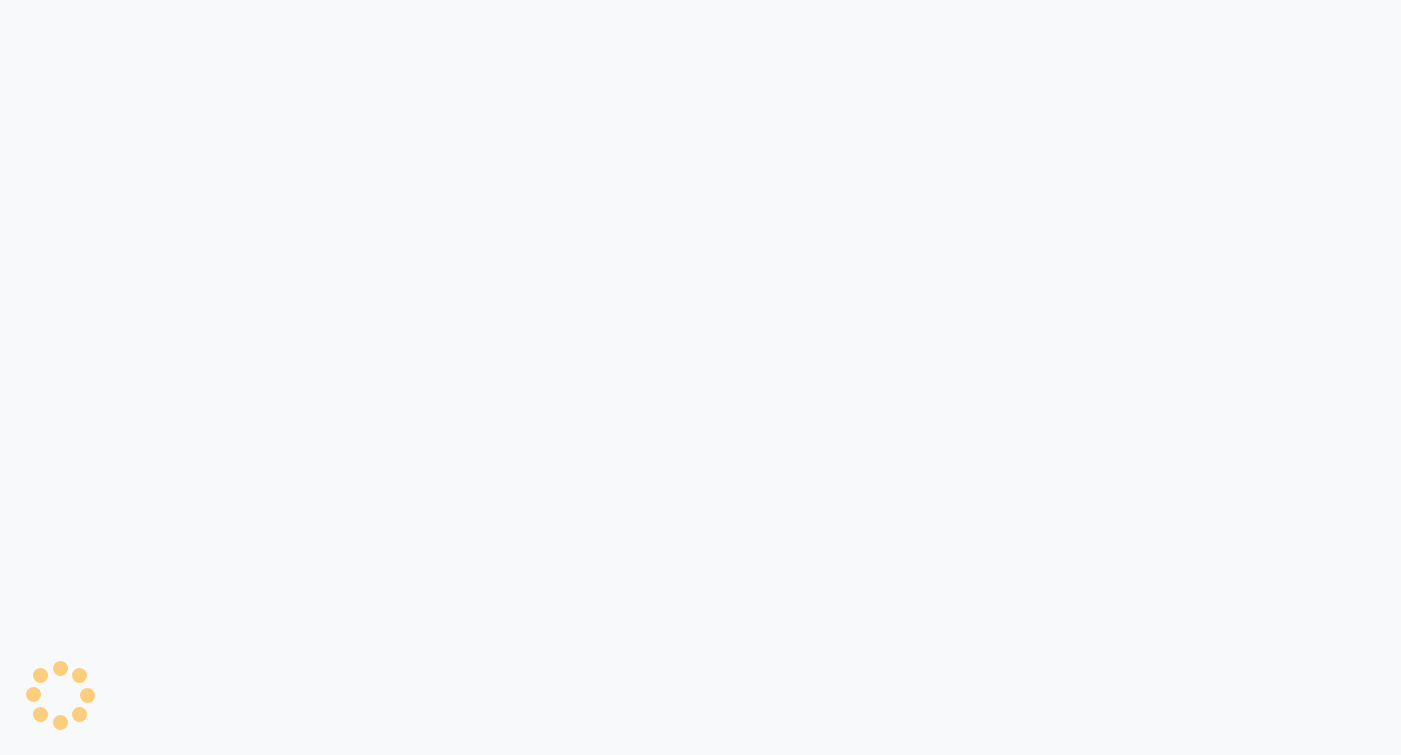 scroll, scrollTop: 0, scrollLeft: 0, axis: both 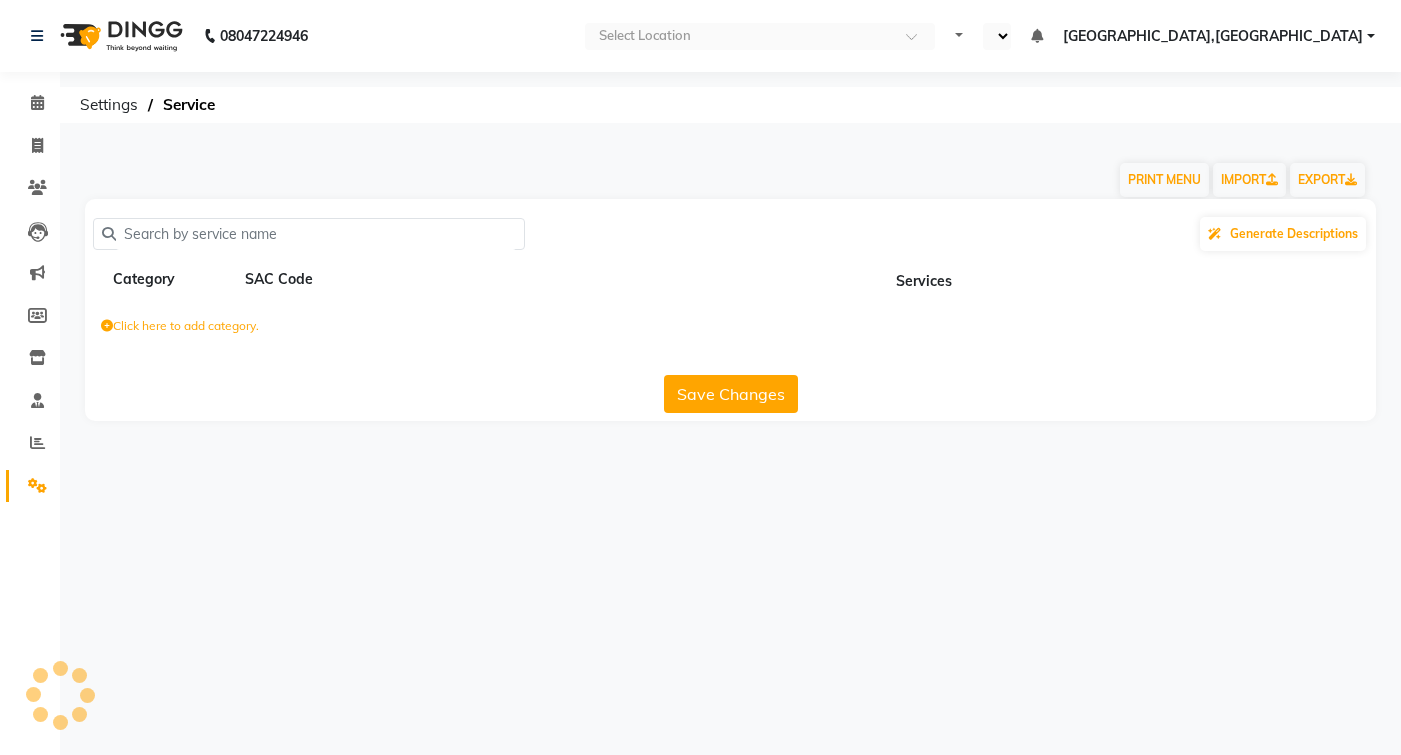 select on "en" 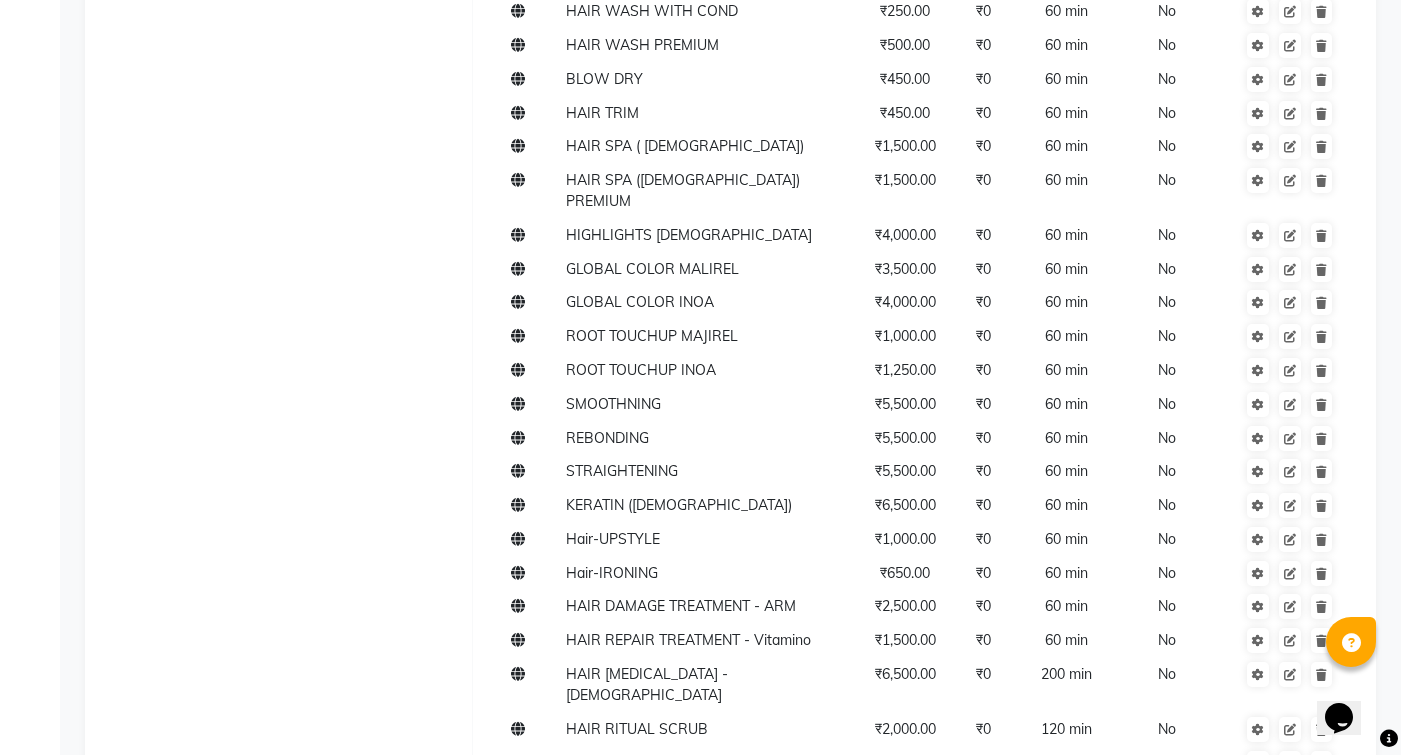 scroll, scrollTop: 0, scrollLeft: 0, axis: both 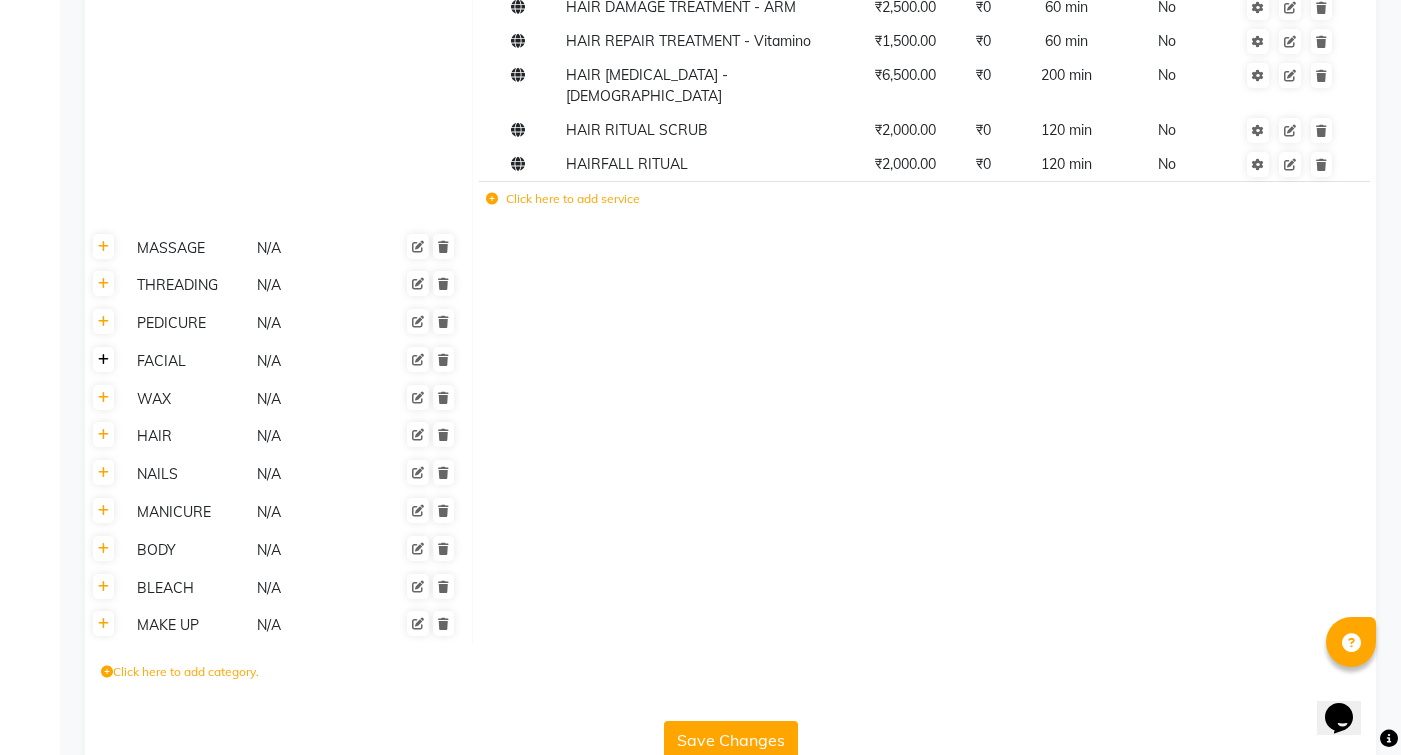 click 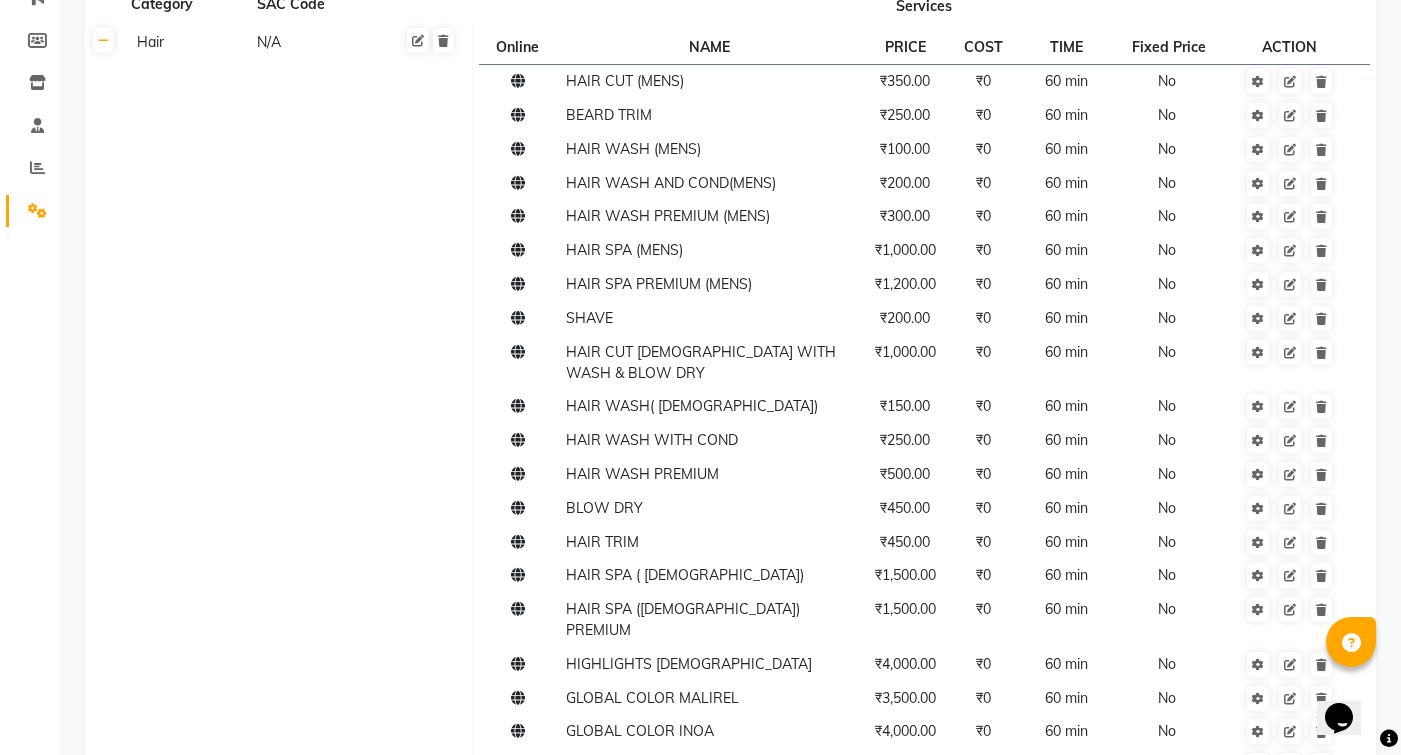scroll, scrollTop: 141, scrollLeft: 0, axis: vertical 